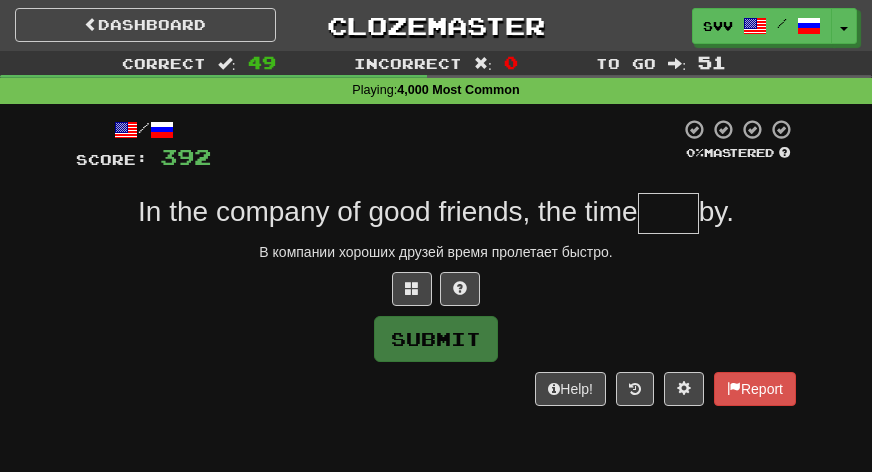 scroll, scrollTop: 0, scrollLeft: 0, axis: both 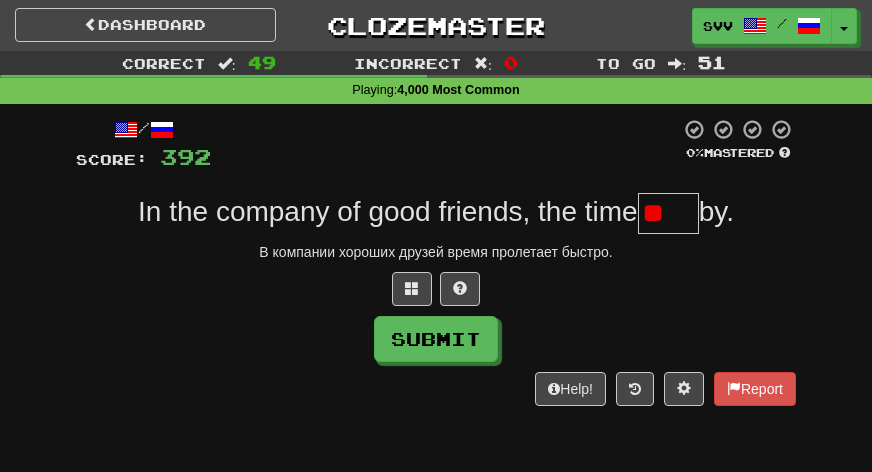 type on "*" 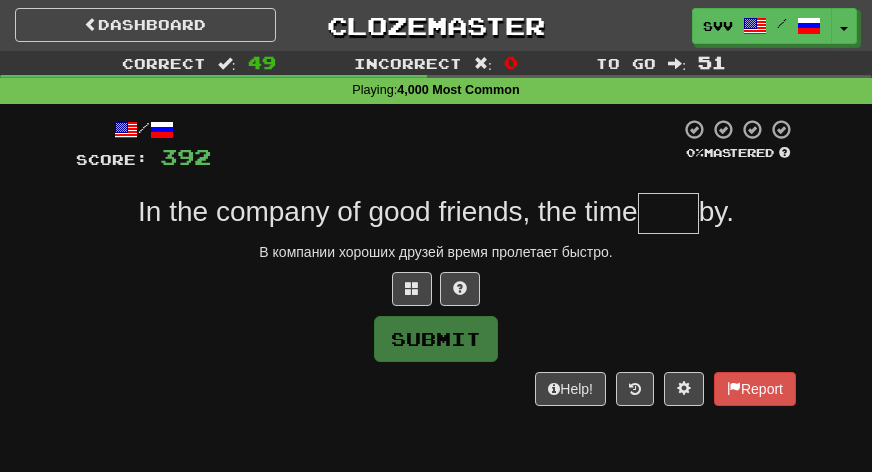 type on "*" 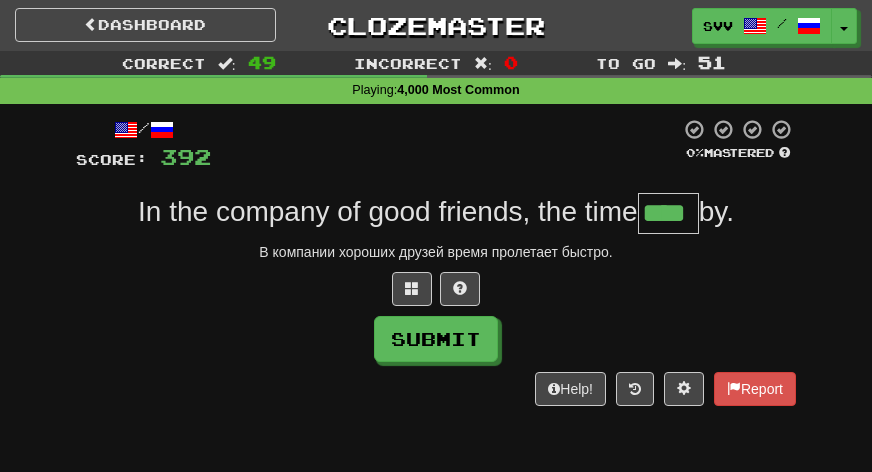 type on "****" 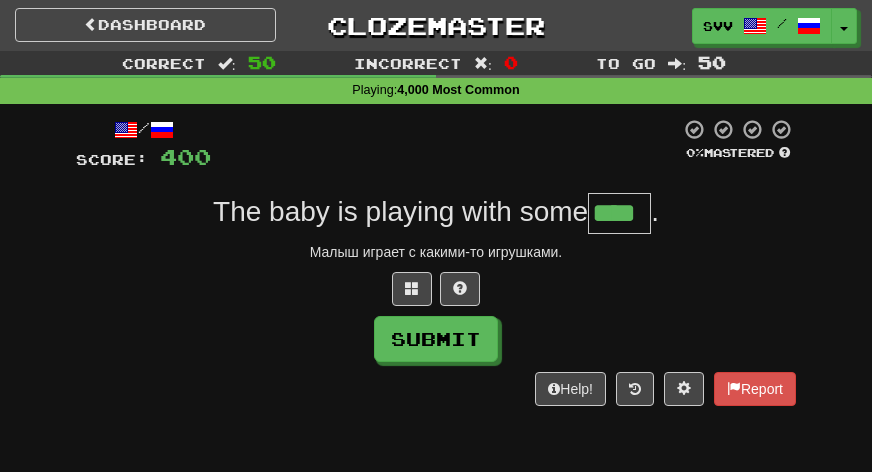 type on "****" 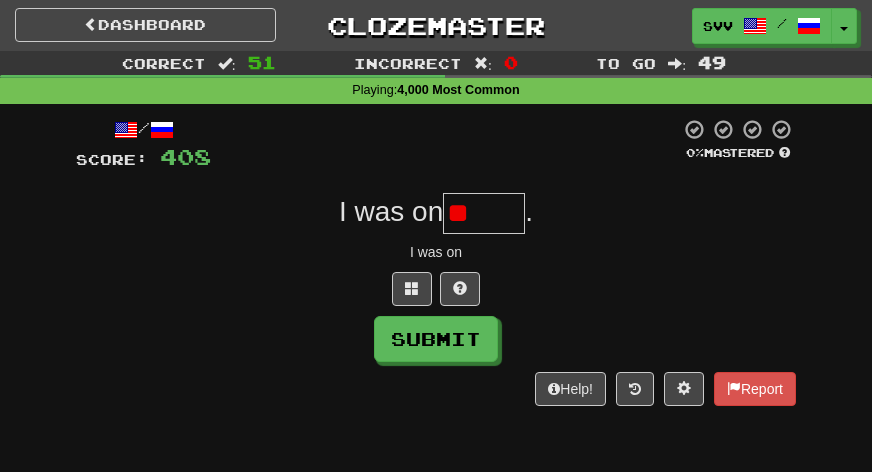 type on "*" 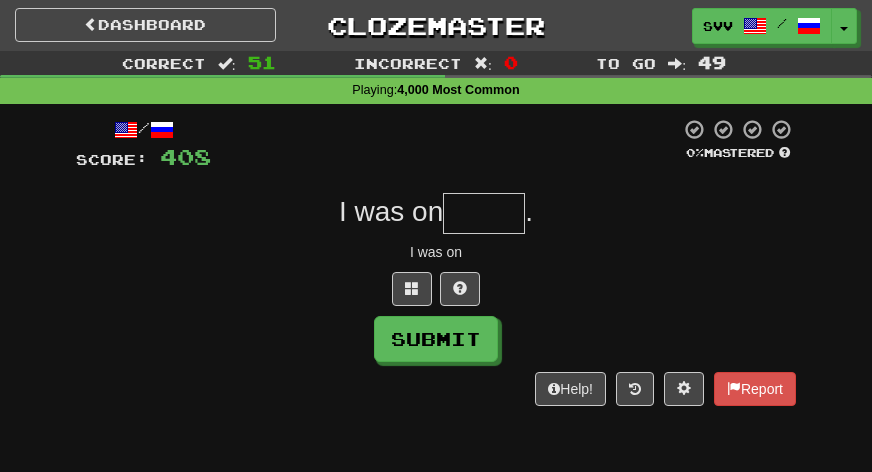 type on "*" 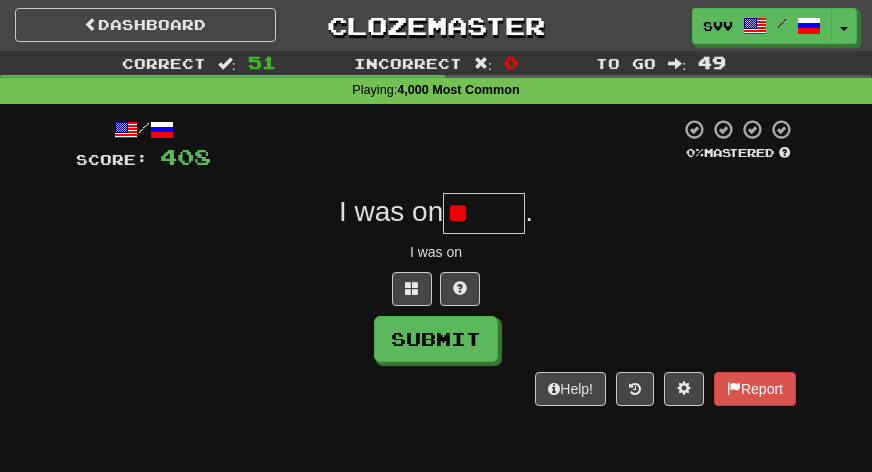 type on "*" 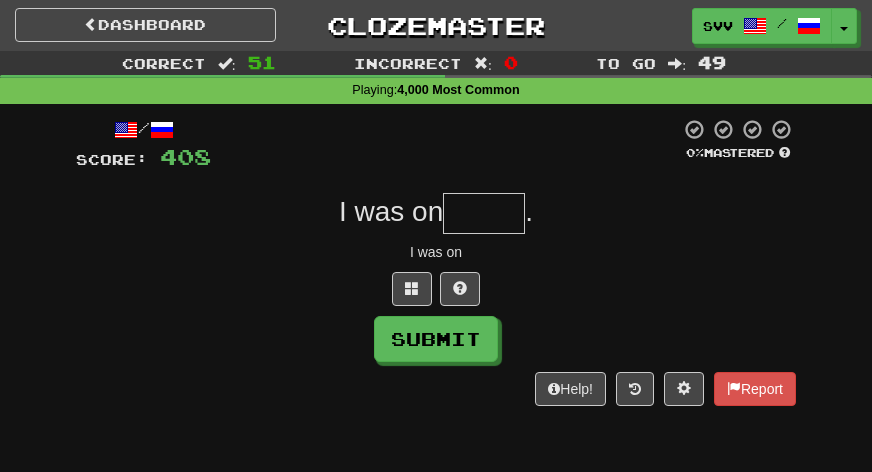 type on "*" 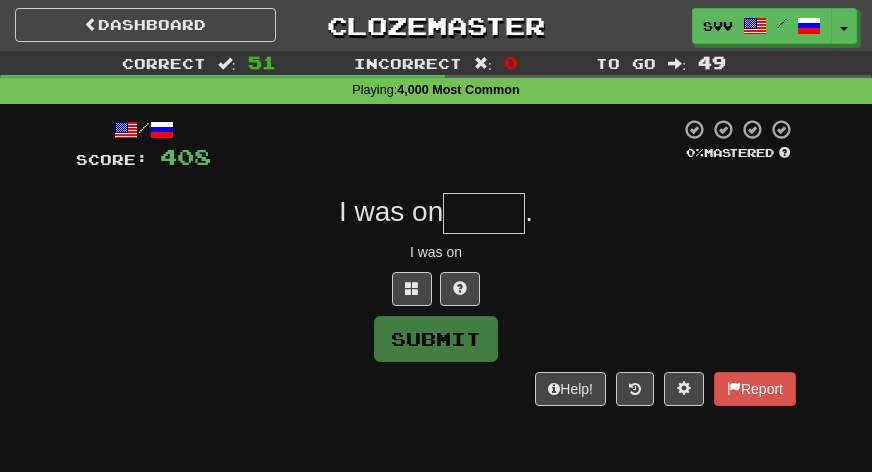 type on "*" 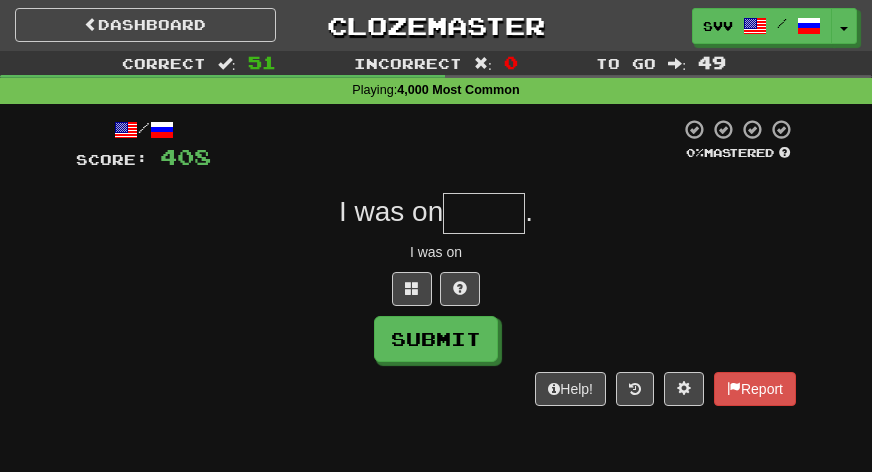 type on "*" 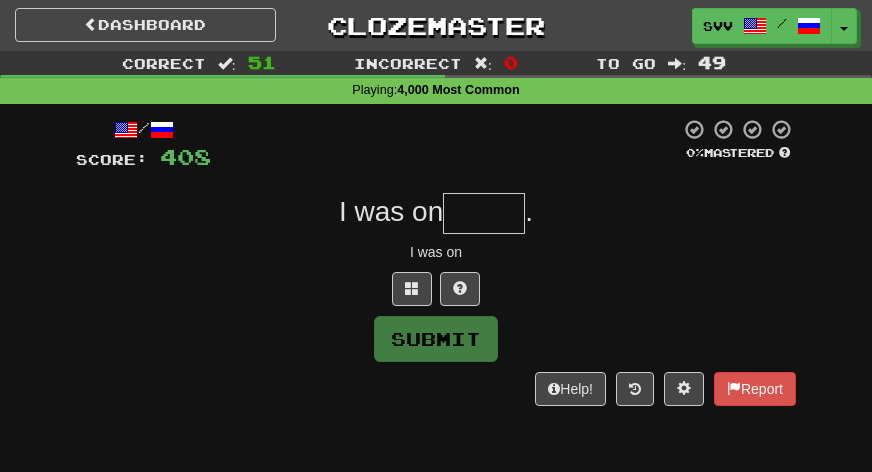 type on "*" 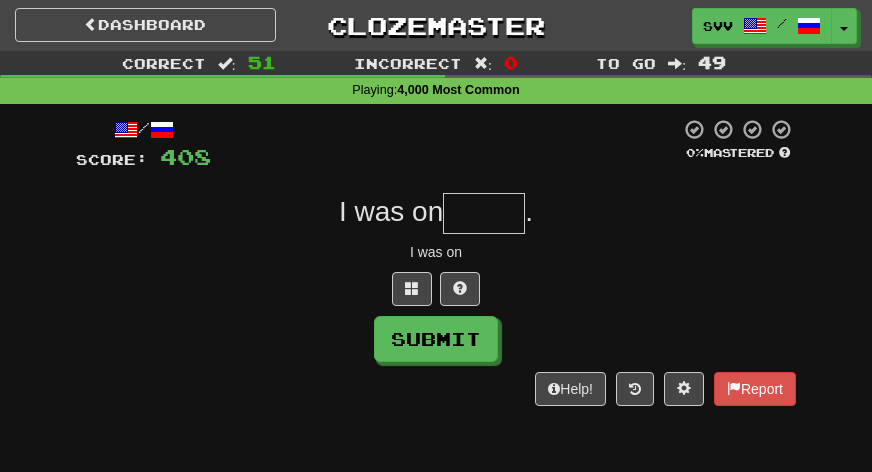 type on "*" 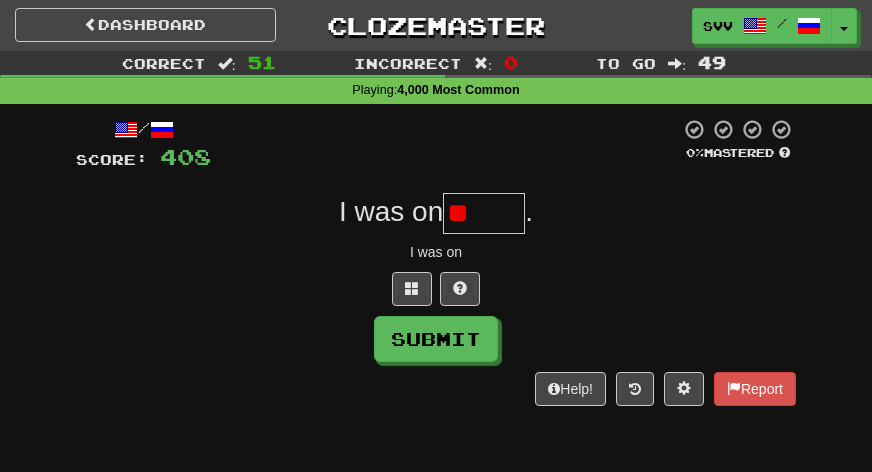type on "*" 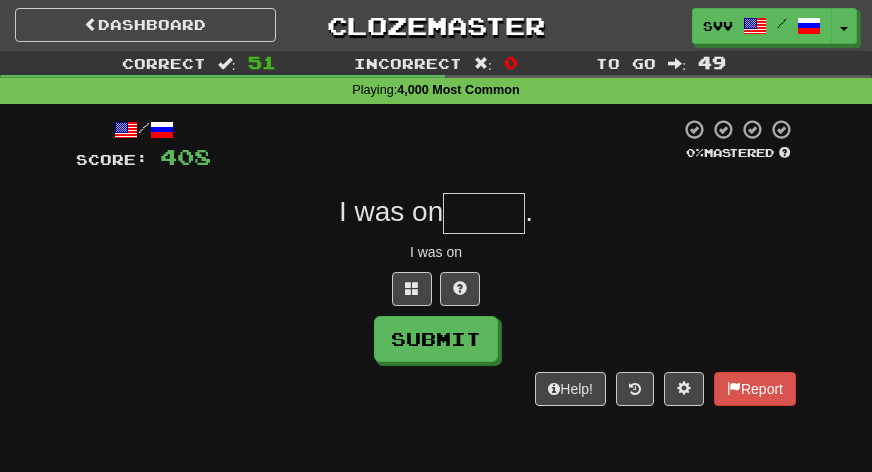type on "*" 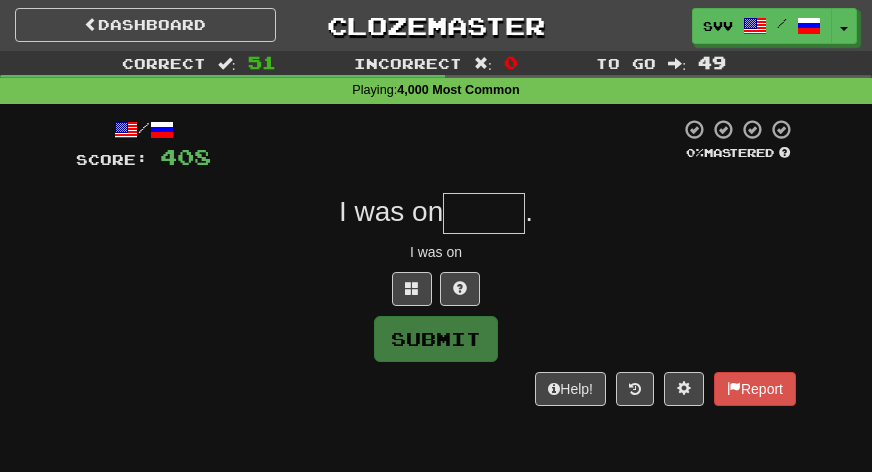 type on "*" 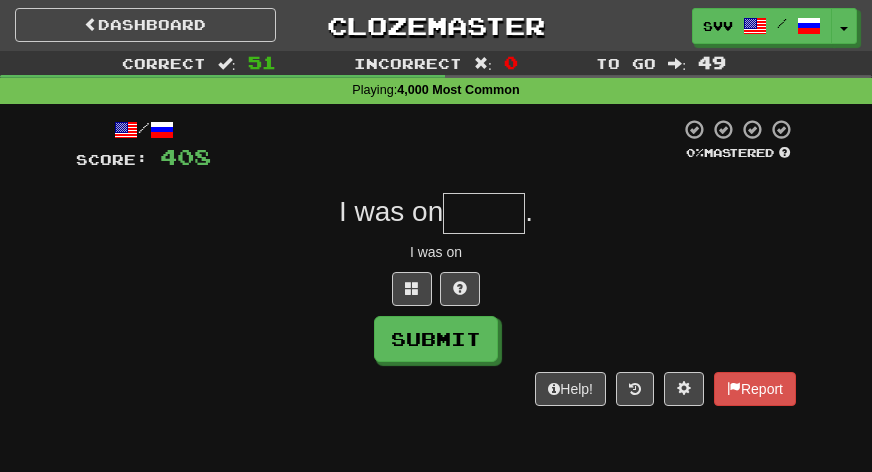 type on "*" 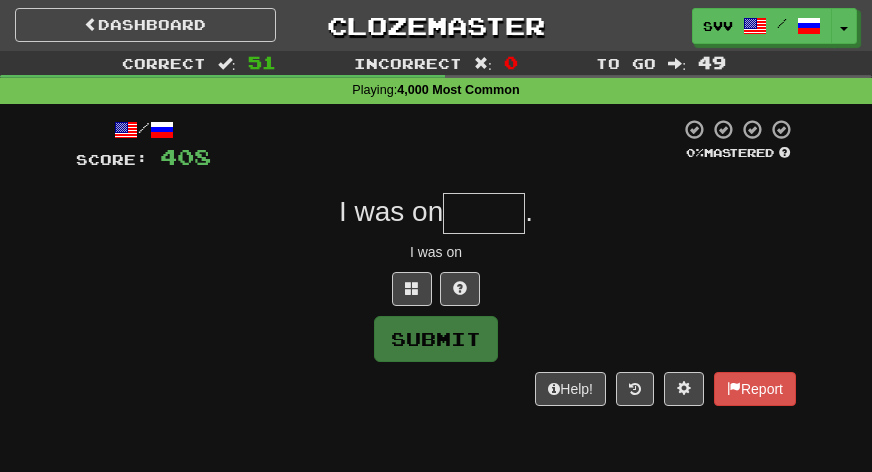 type on "*" 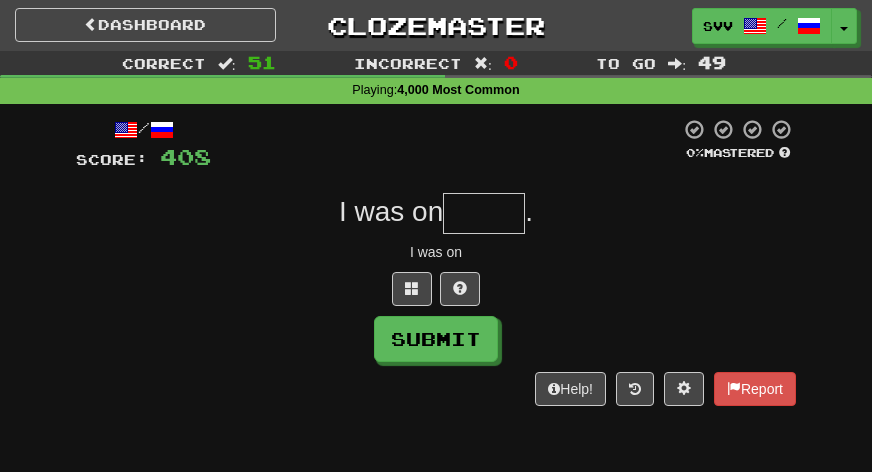 type on "*" 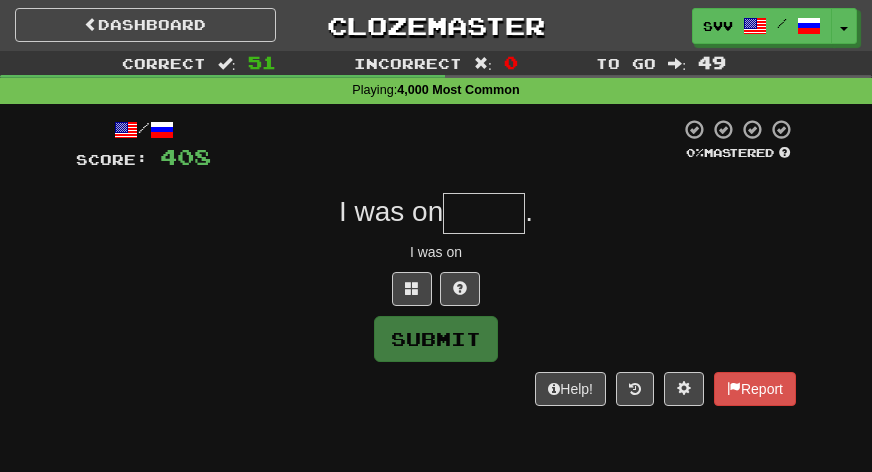 type on "*" 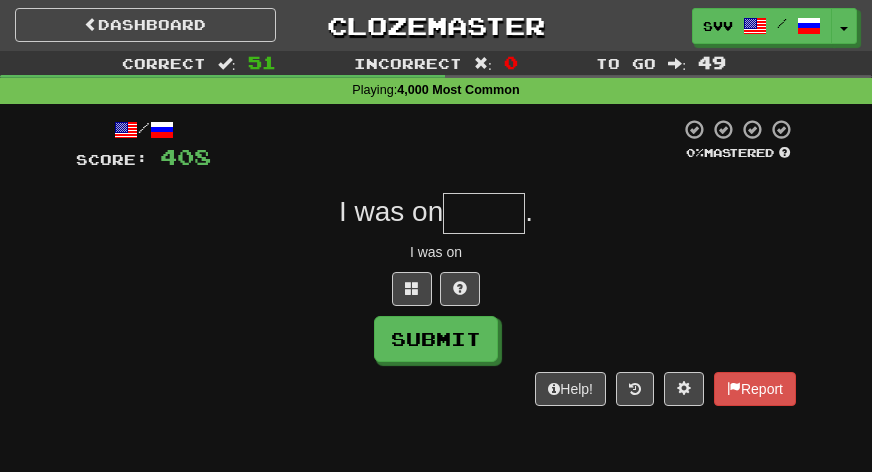 type on "*" 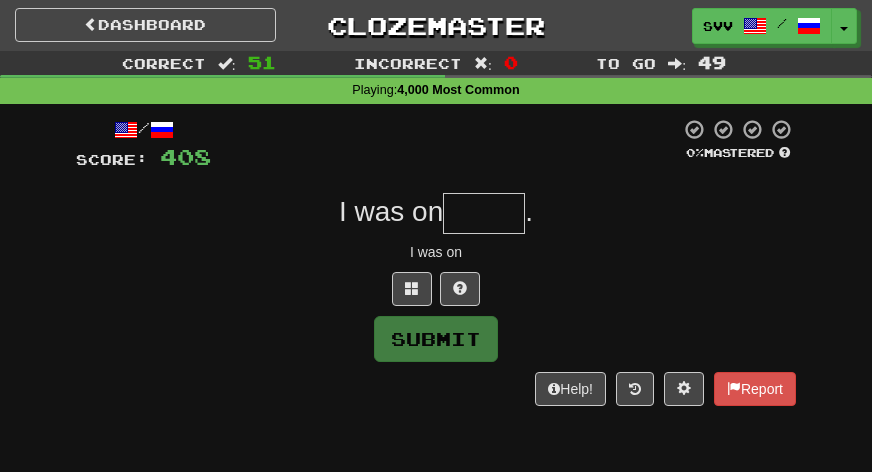 type on "*" 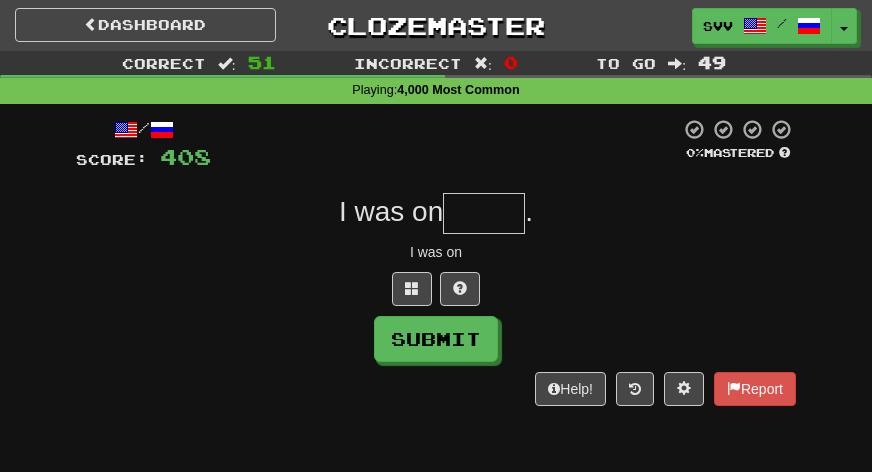 type on "*" 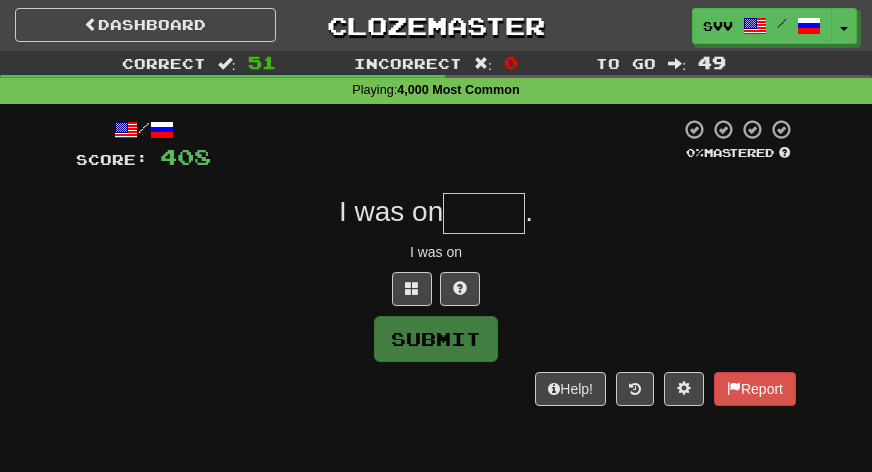 type on "*" 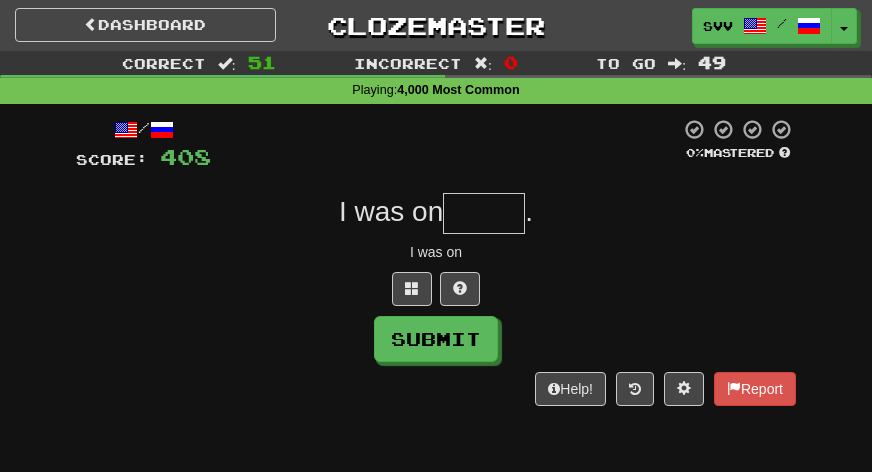 type on "*" 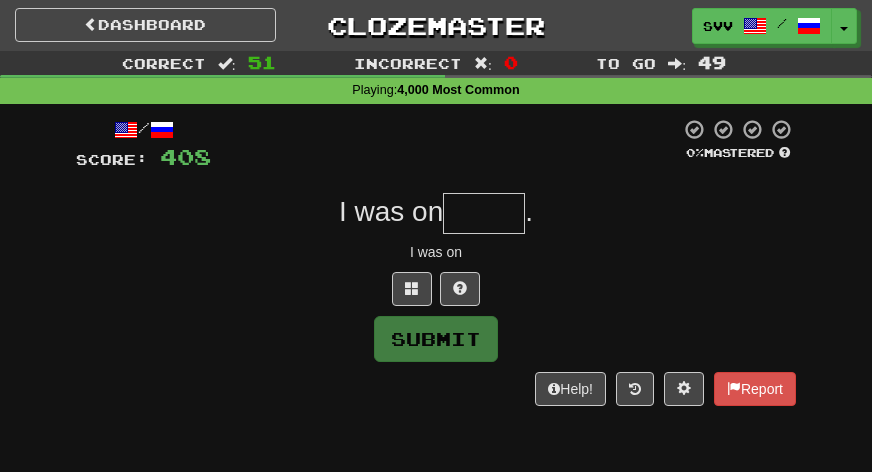 type on "*" 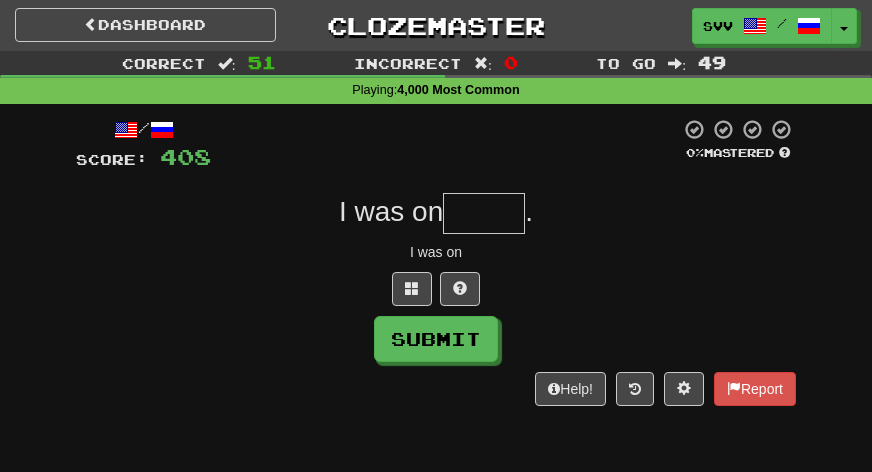 type on "*" 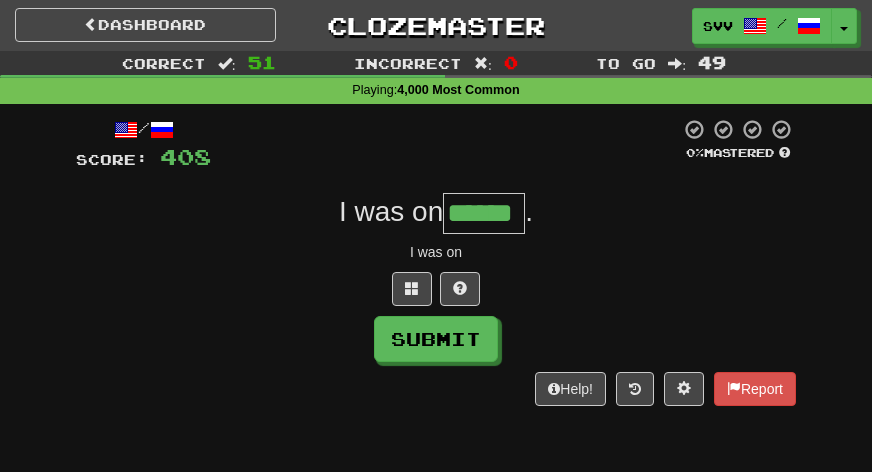 type on "******" 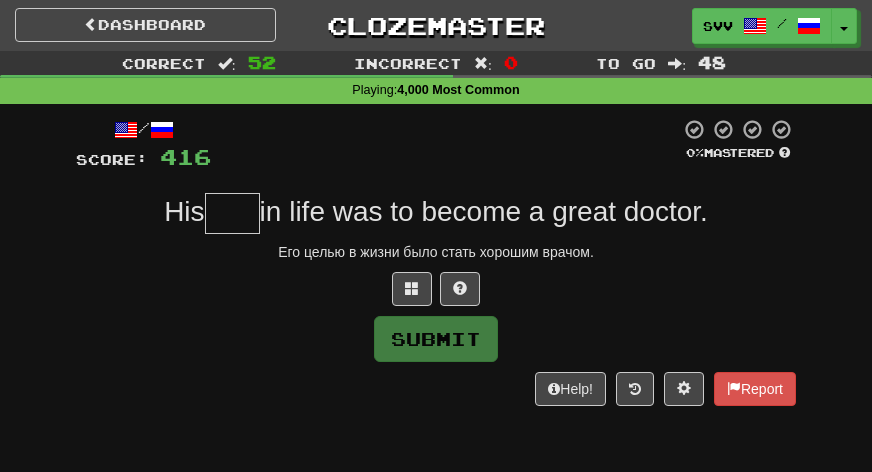 type on "*" 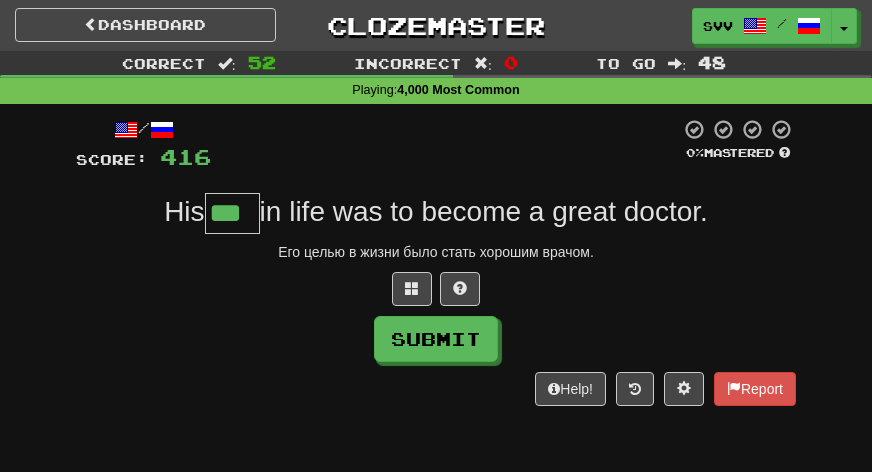type on "***" 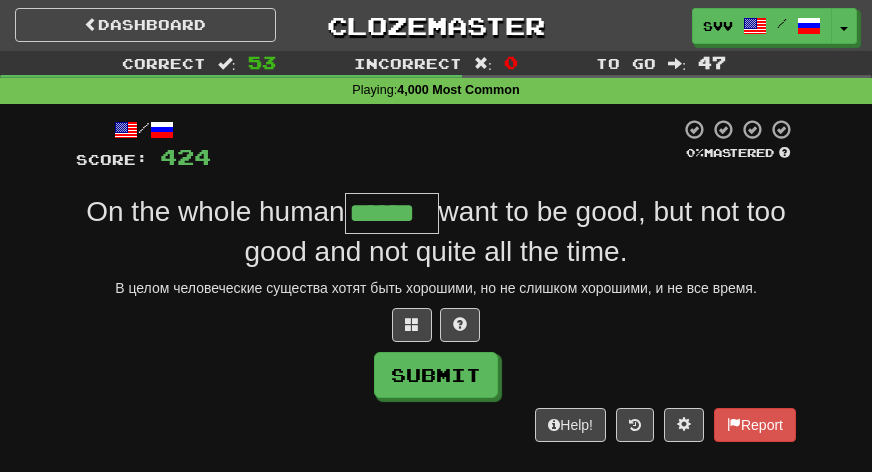 type on "******" 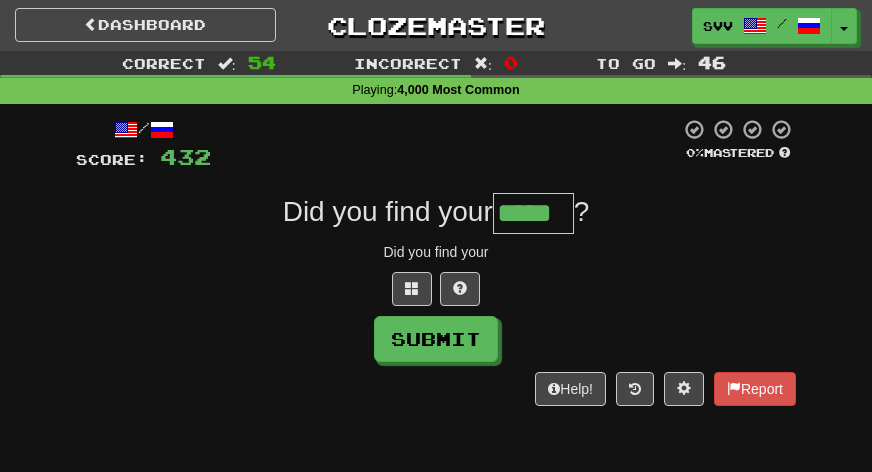 type on "*****" 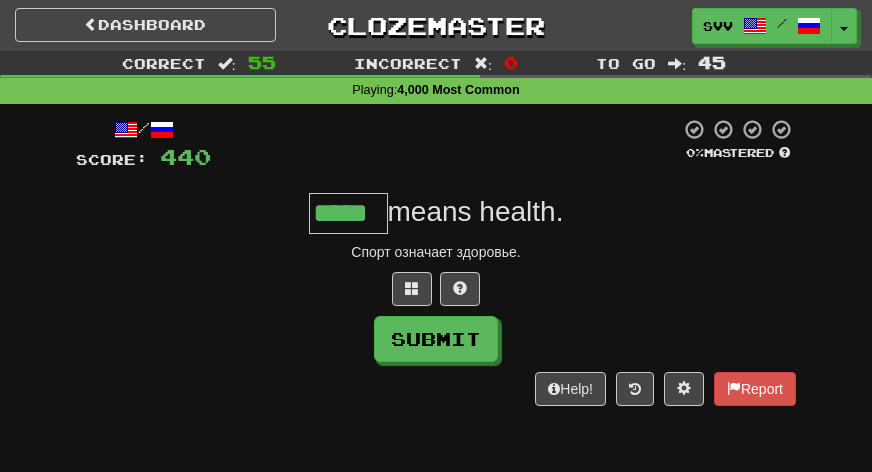 type on "*****" 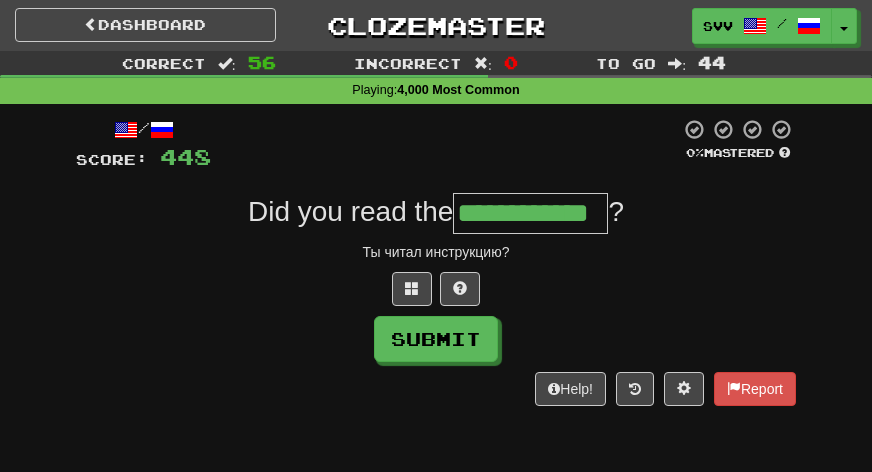 type on "**********" 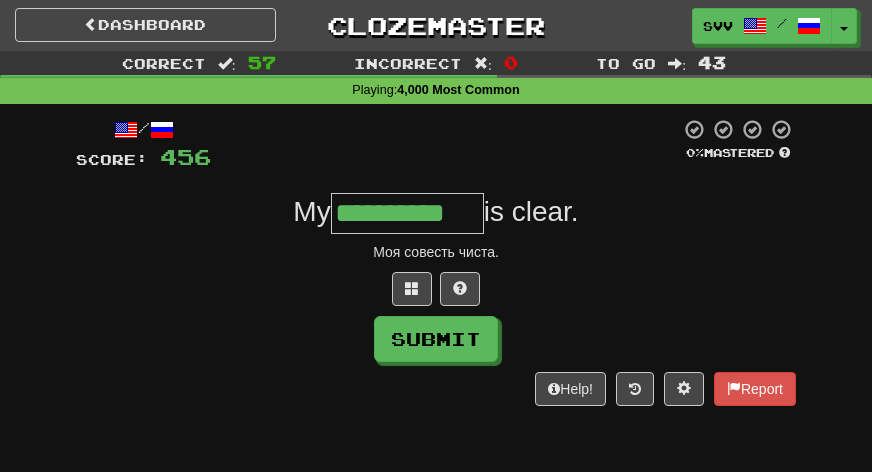 type on "**********" 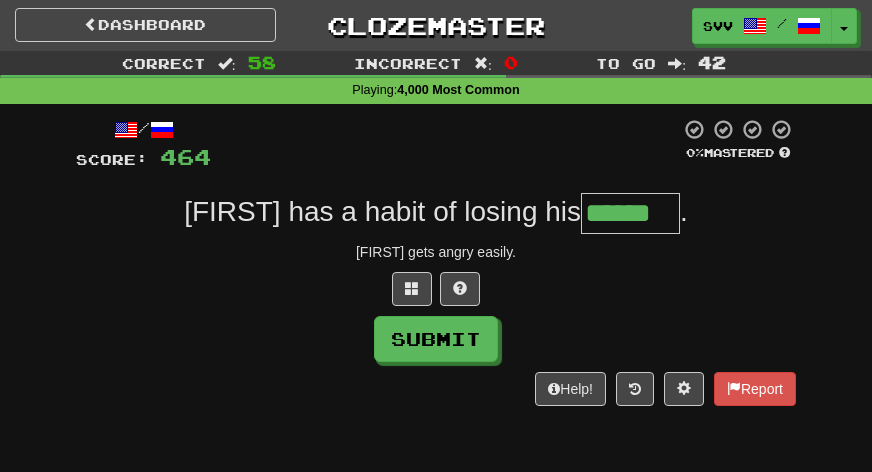 type on "******" 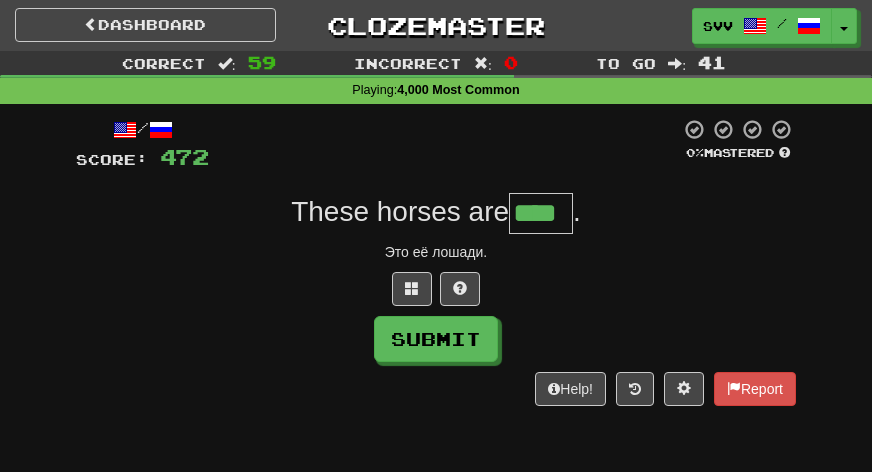 type on "****" 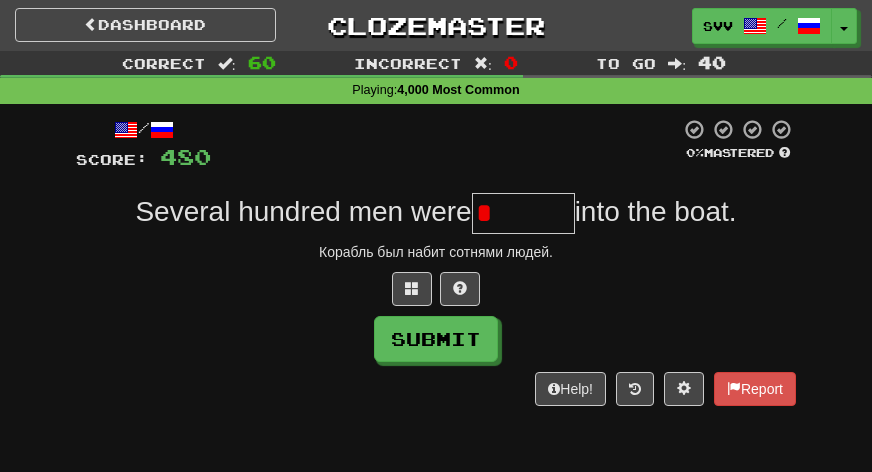 type on "******" 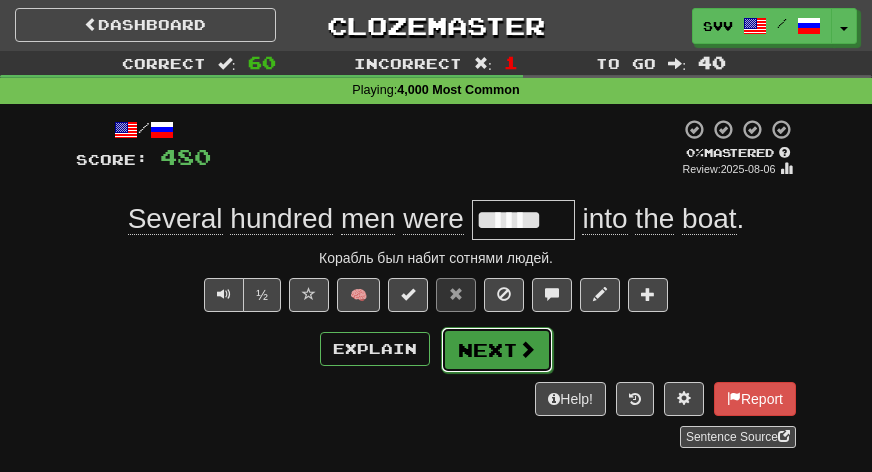 click on "Next" at bounding box center [497, 350] 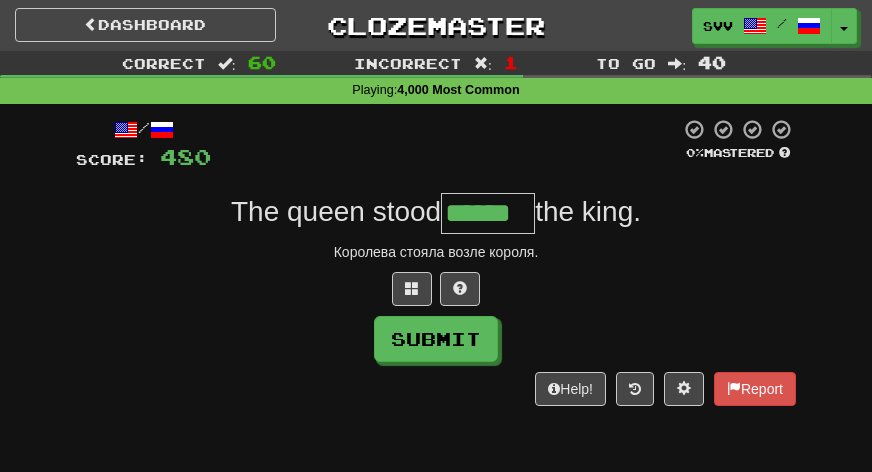 type on "******" 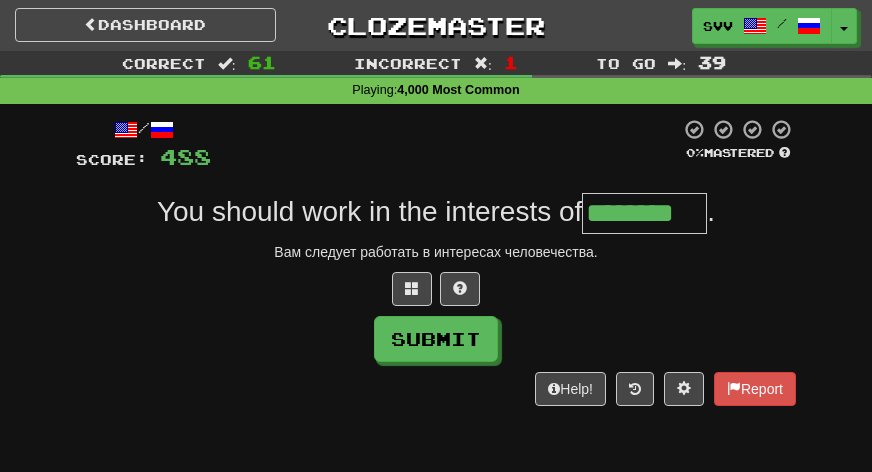 type on "********" 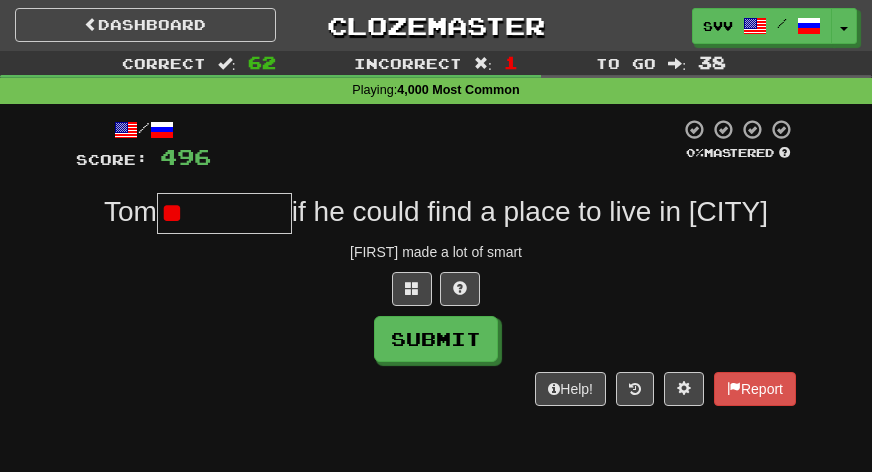 type on "*" 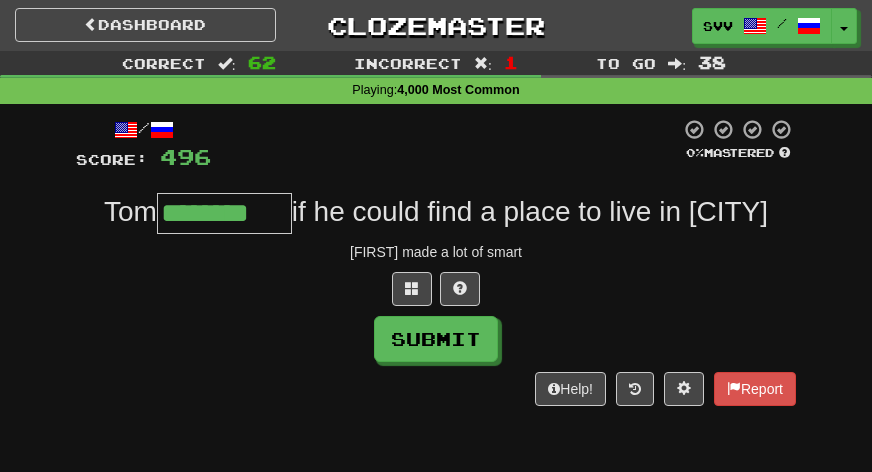 type on "********" 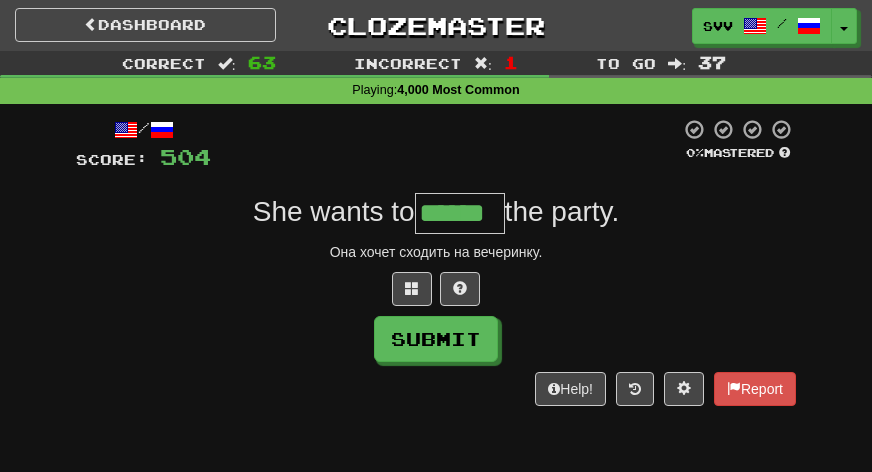 type on "******" 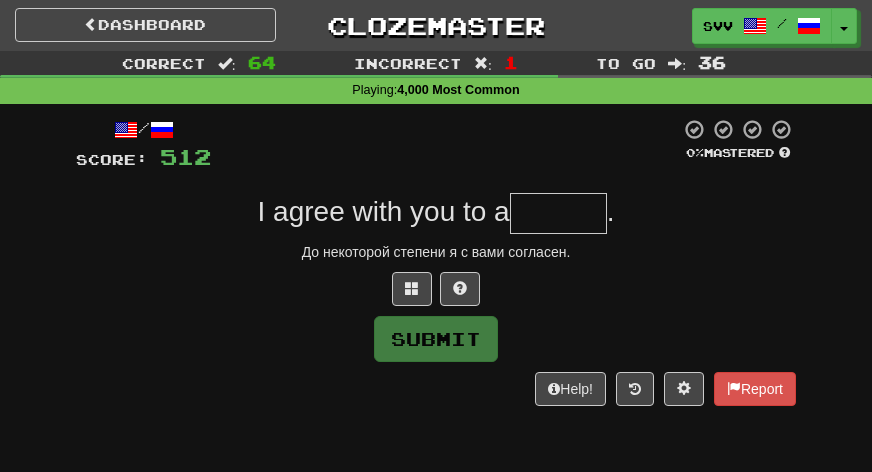 type on "*" 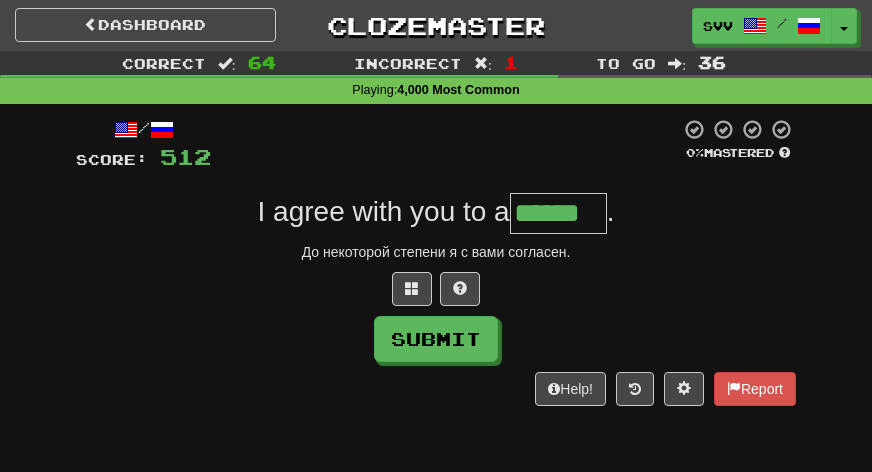 type on "******" 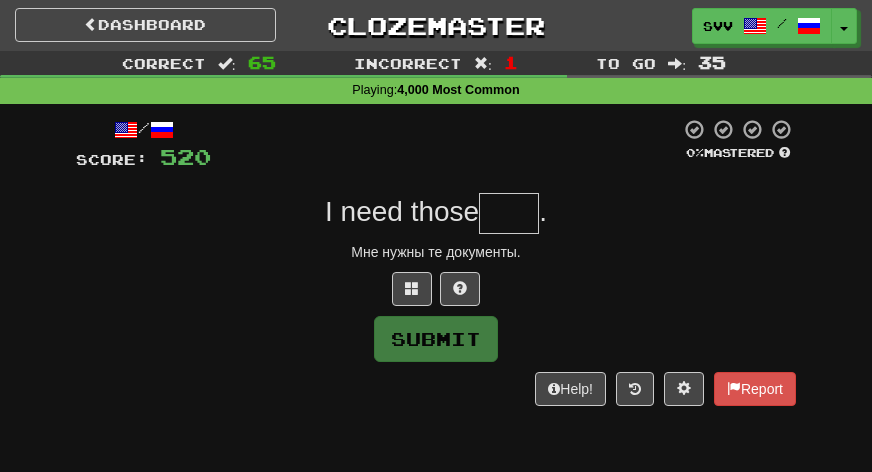type on "*" 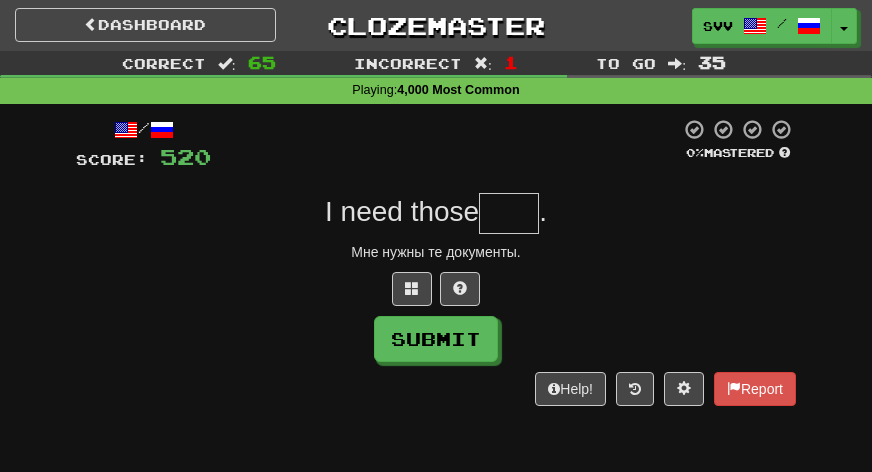 type on "*" 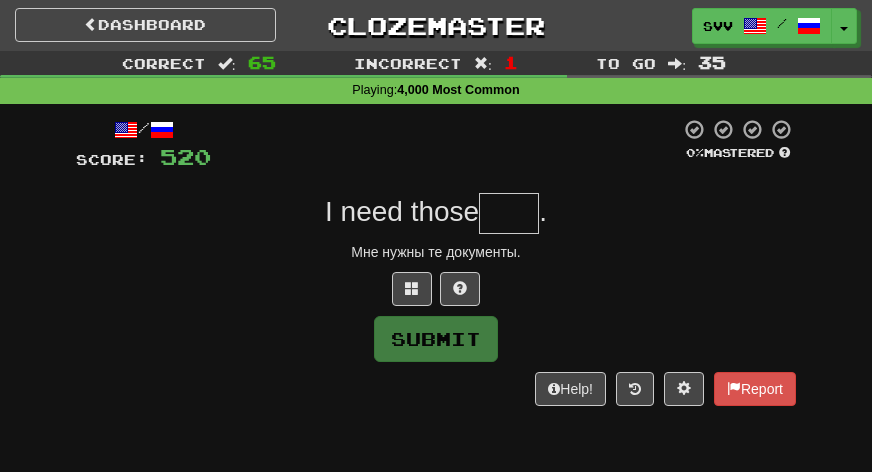 type on "*" 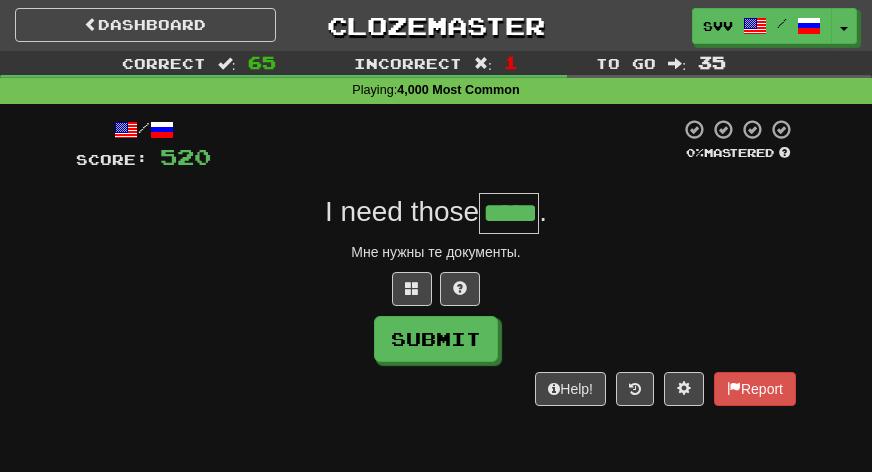 type on "*****" 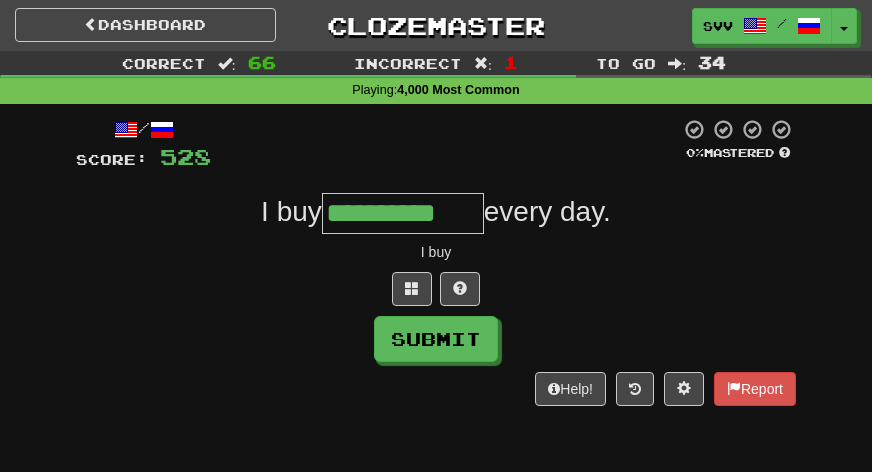 type on "**********" 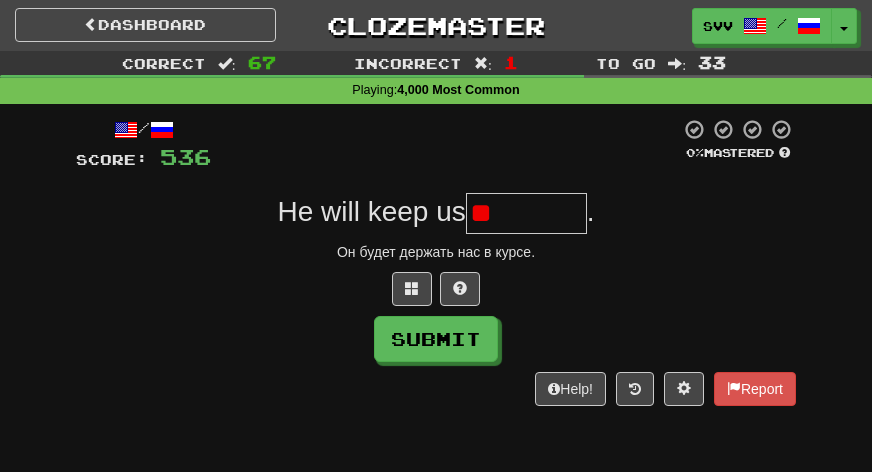 type on "*" 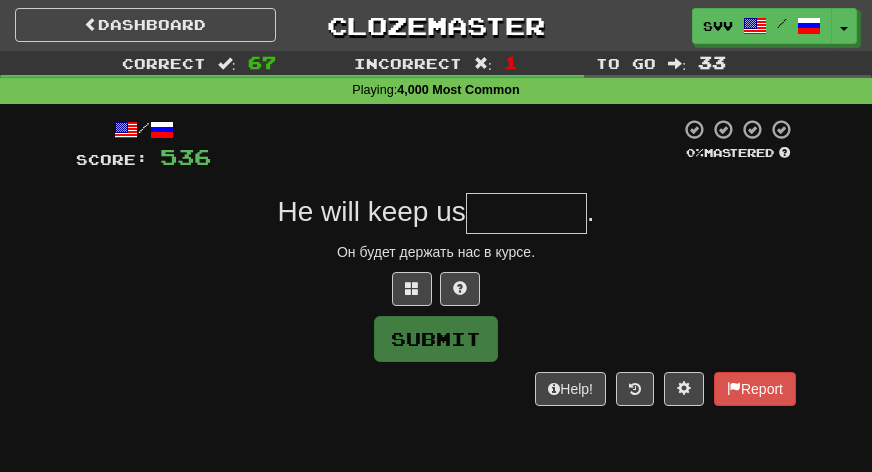 type on "*" 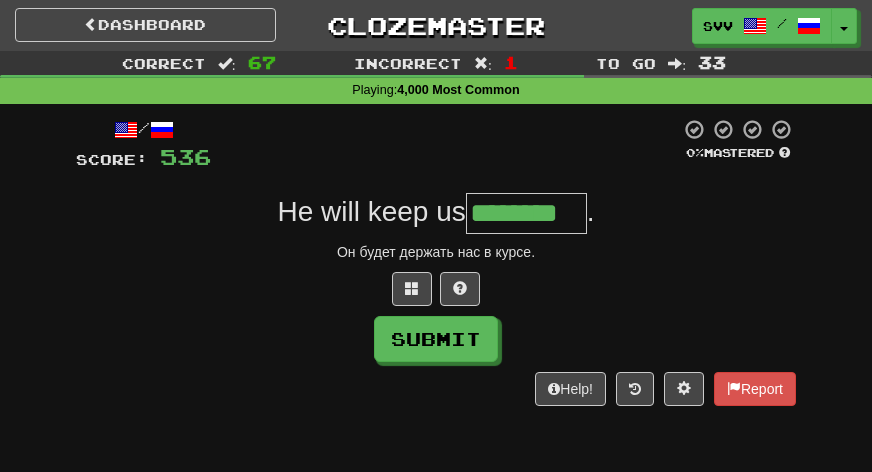 type on "********" 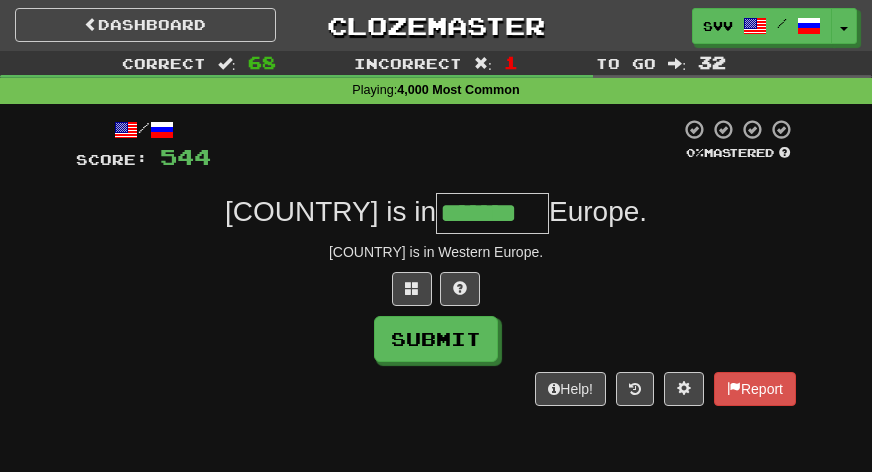 type on "*******" 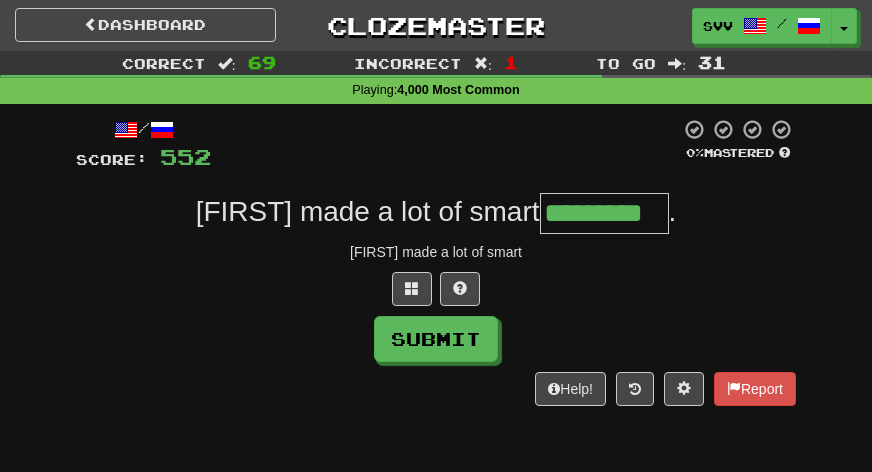 type on "*********" 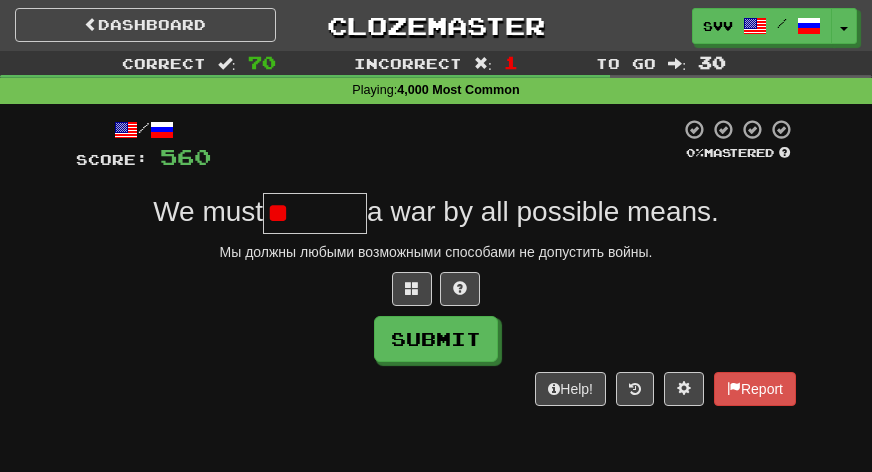 type on "*" 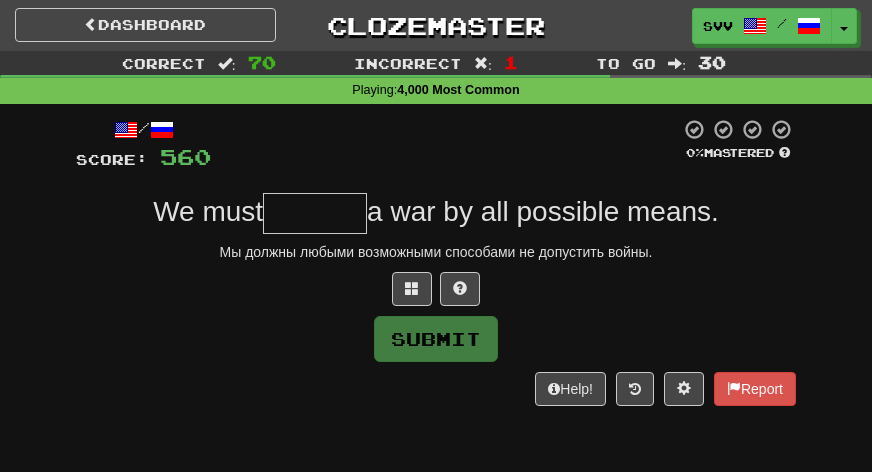 type on "*" 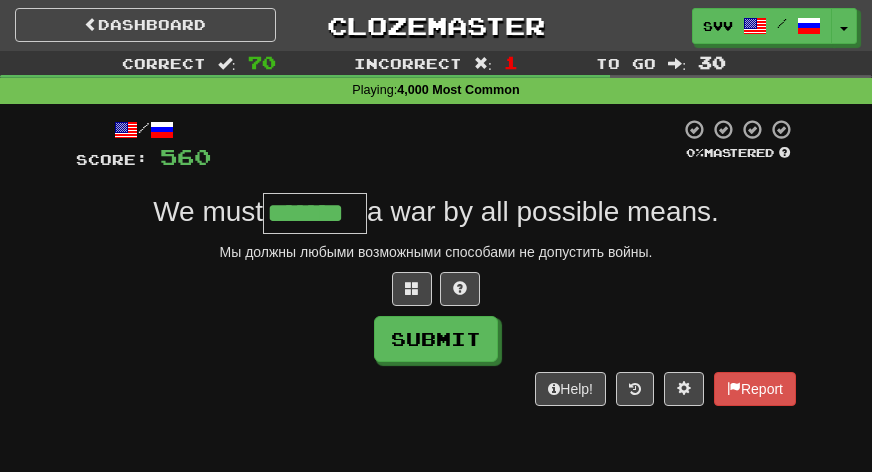 type on "*******" 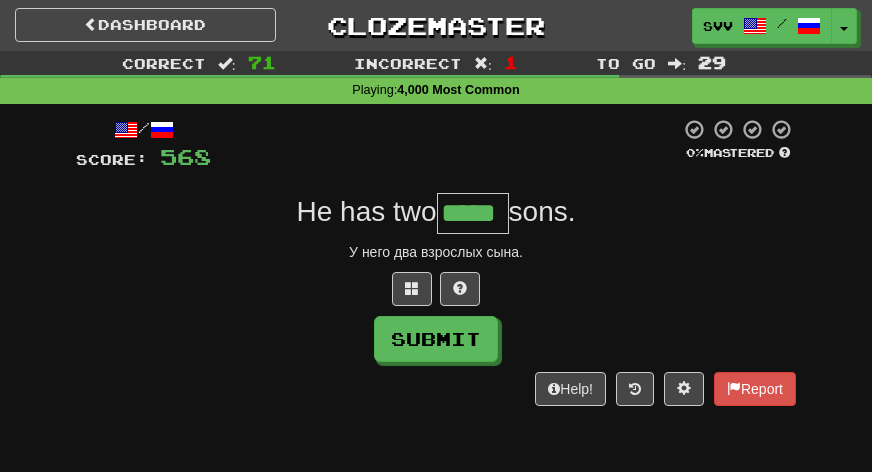 type on "*****" 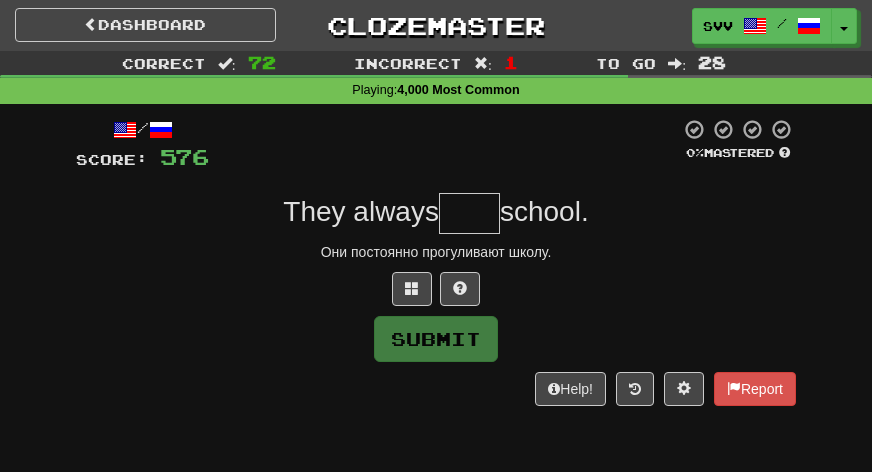 type on "*" 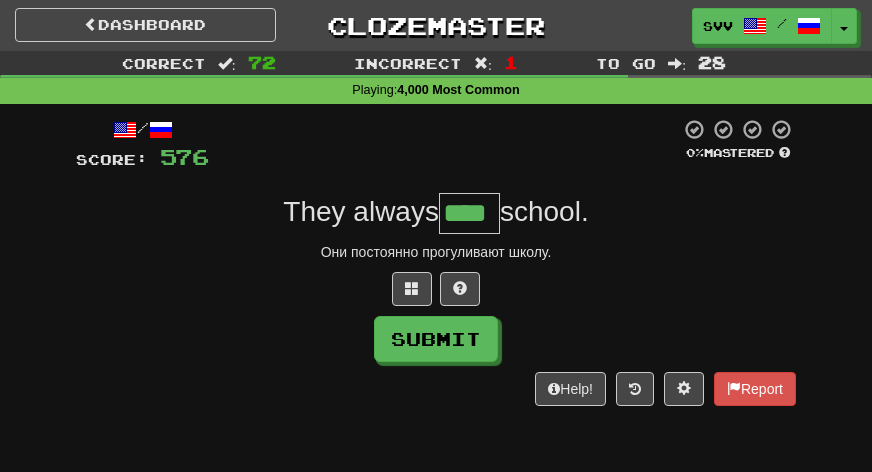 type on "****" 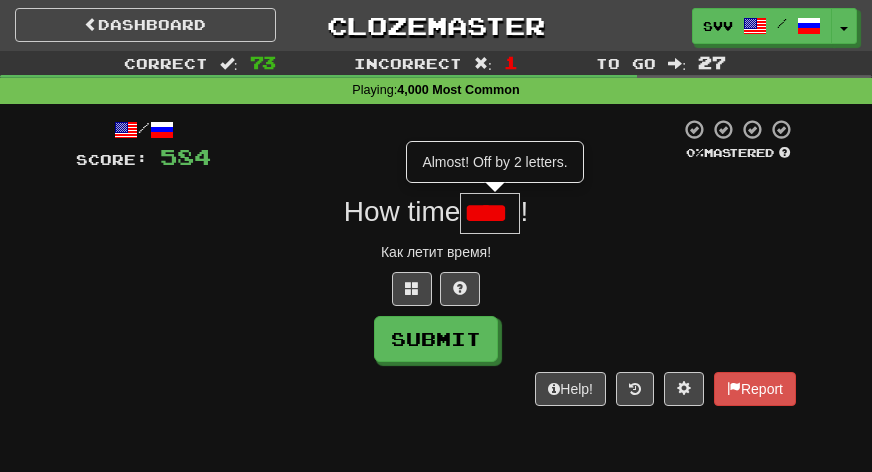 scroll, scrollTop: 0, scrollLeft: 0, axis: both 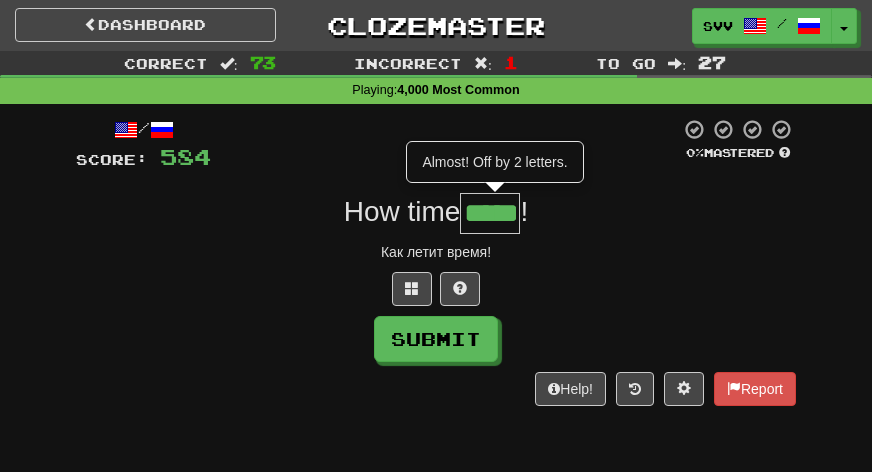 type on "*****" 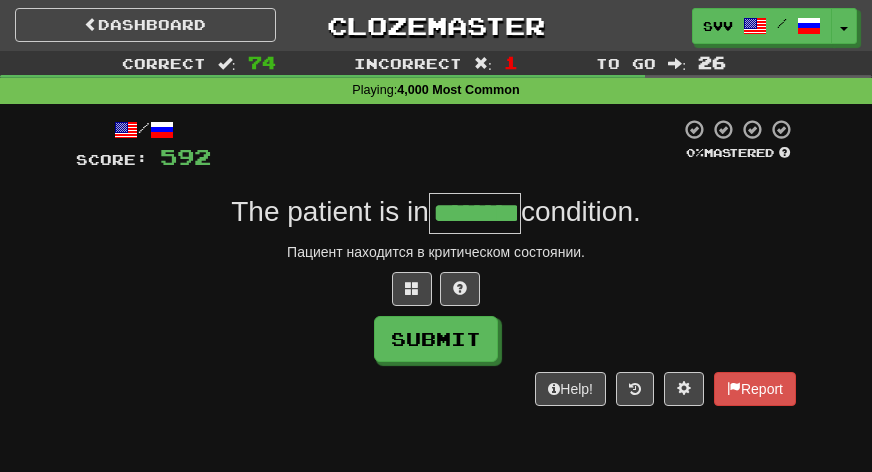 type on "********" 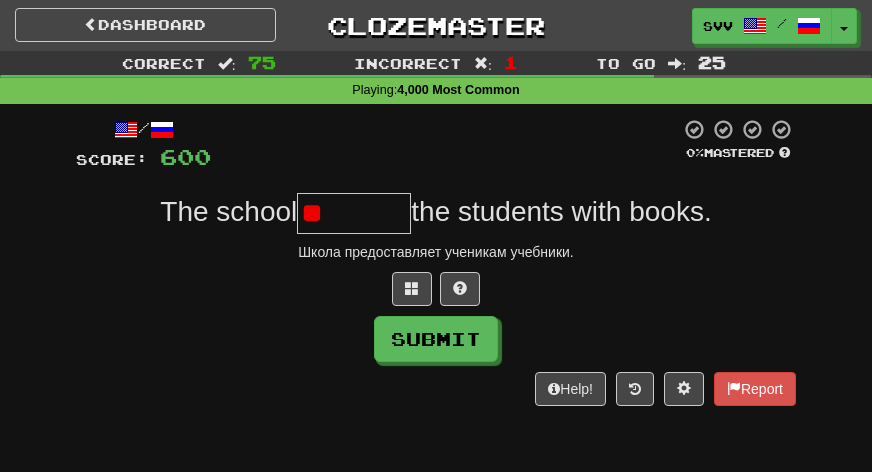 type on "*" 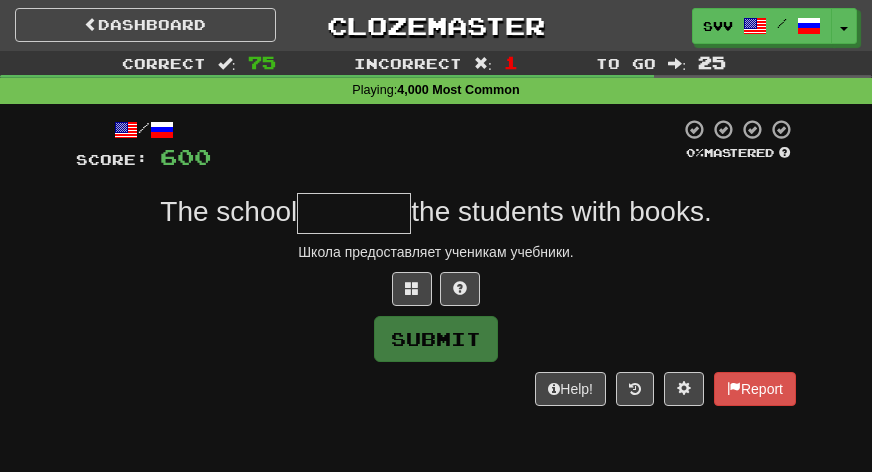 type on "*" 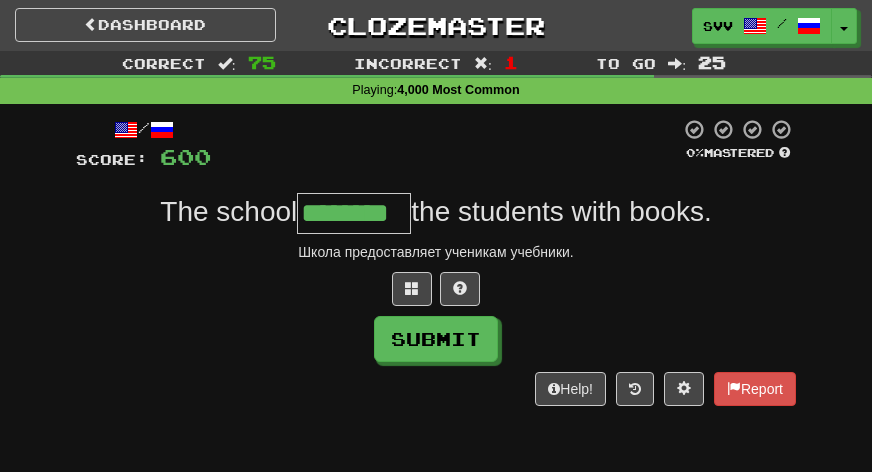 type on "********" 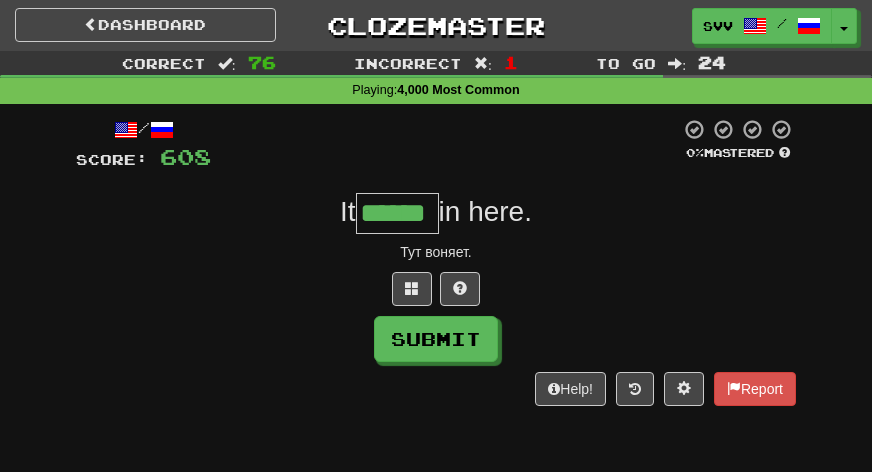 type on "******" 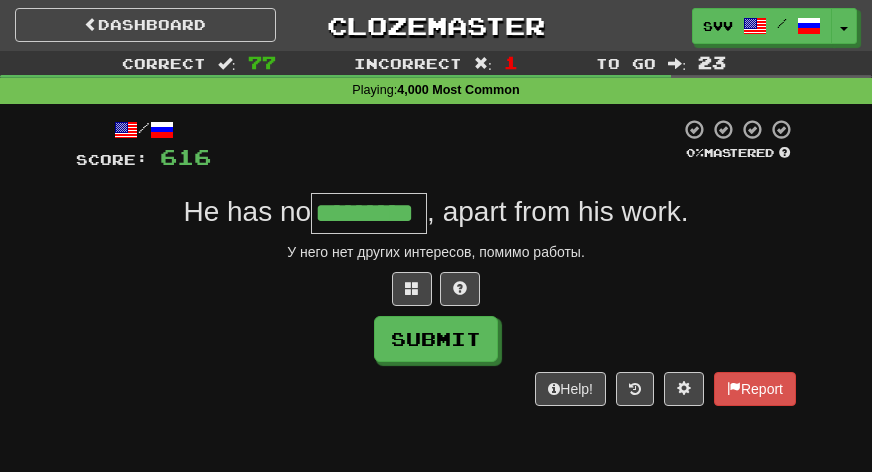 type on "*********" 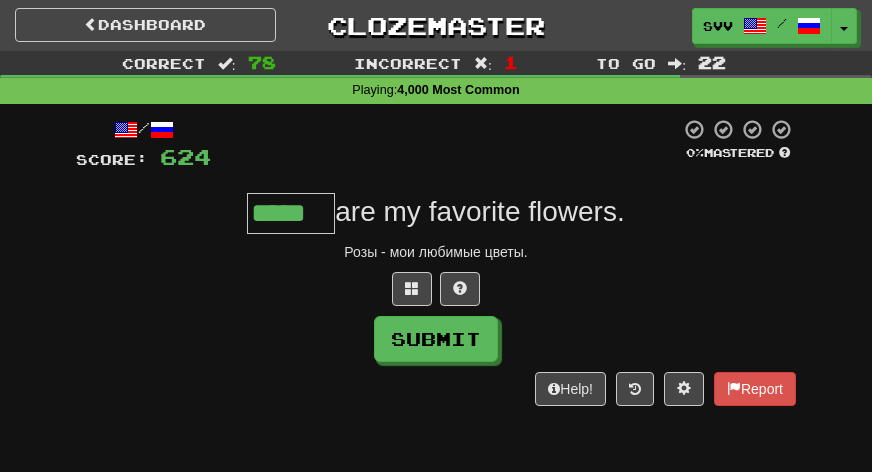 type on "*****" 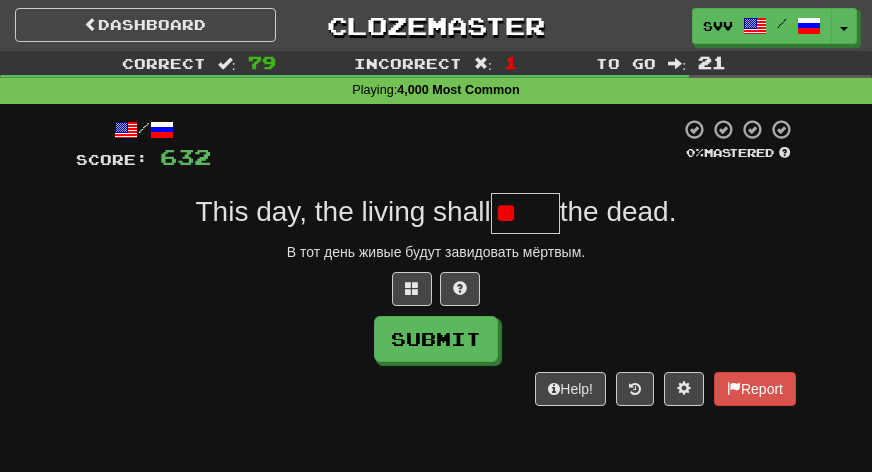 type on "*" 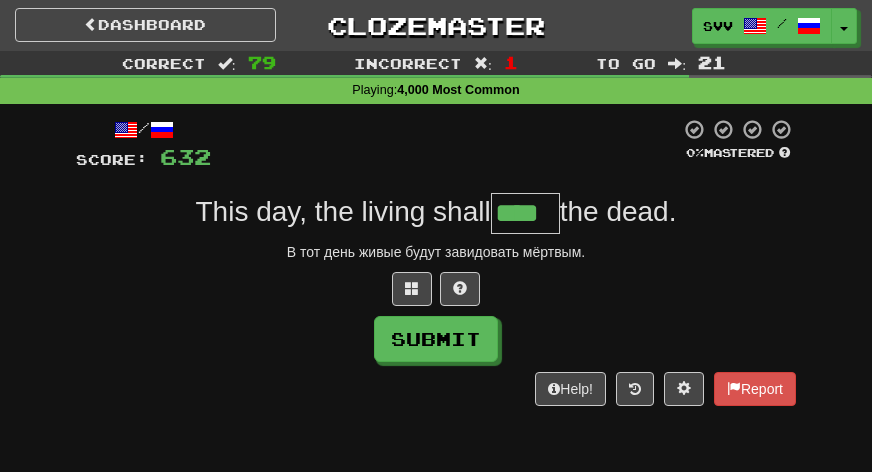 type on "****" 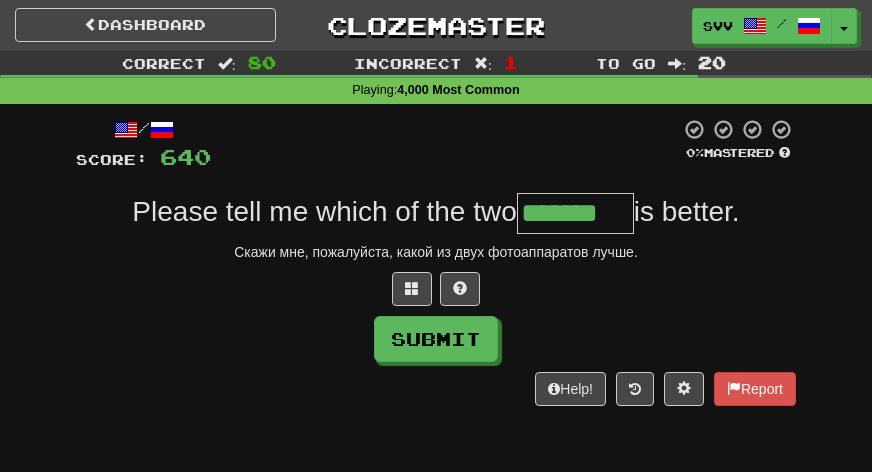 type on "*******" 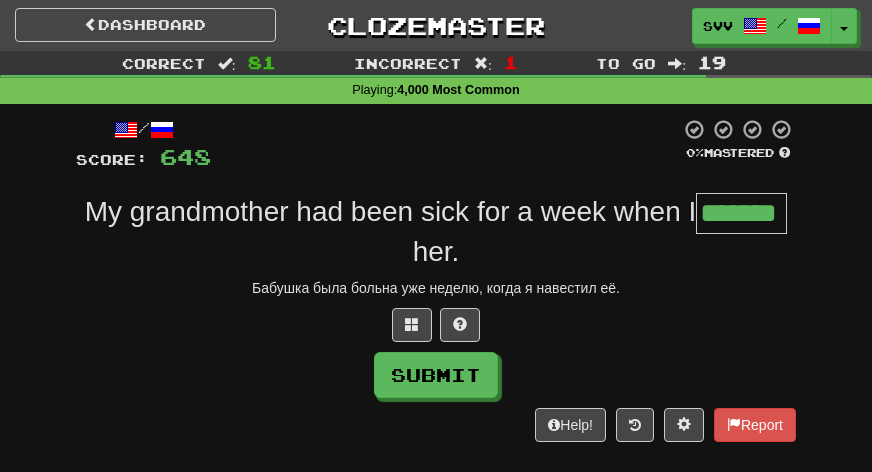 type on "*******" 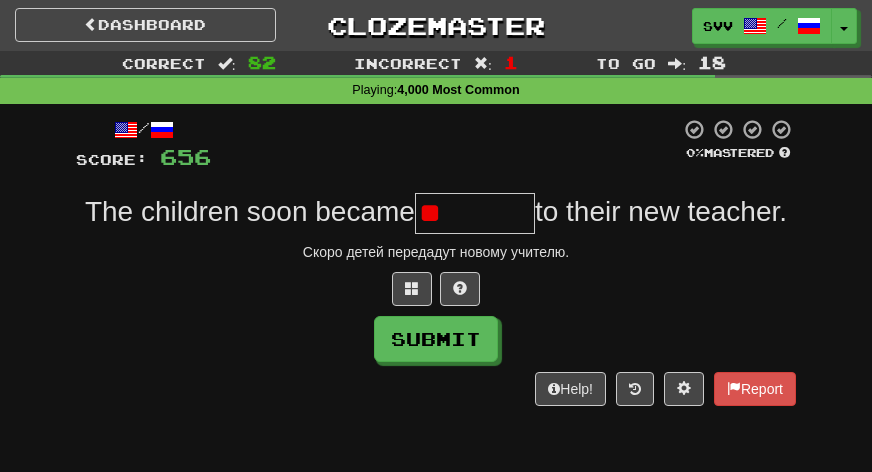 type on "*" 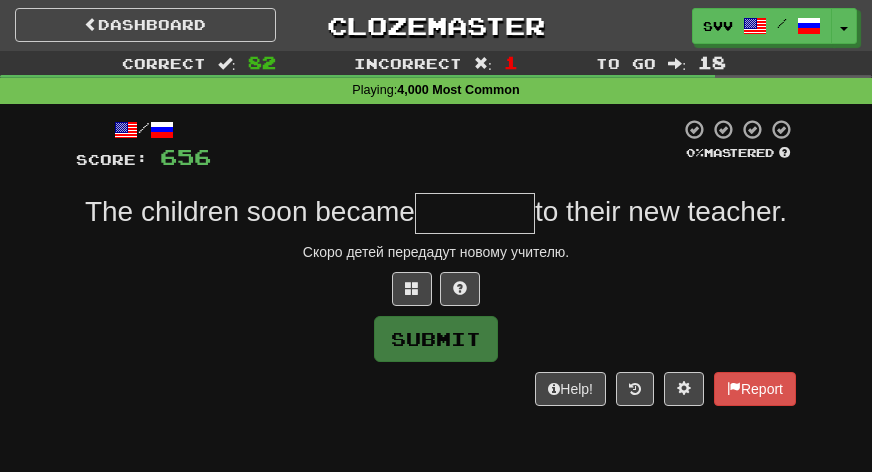 type on "*" 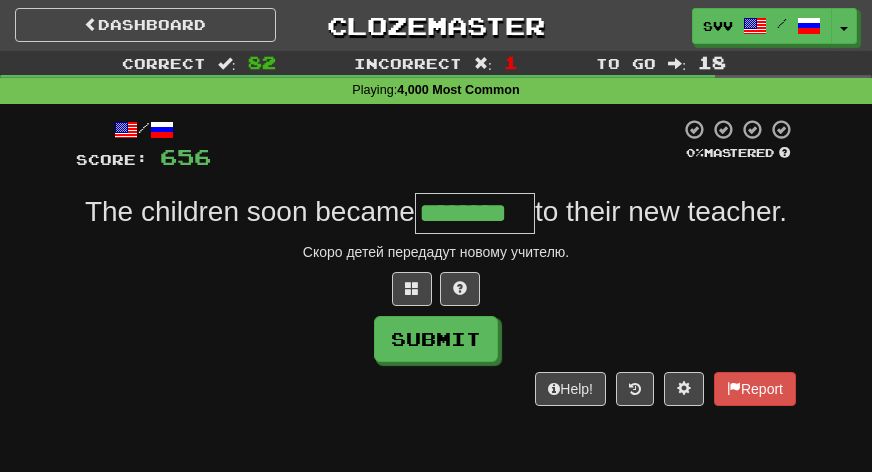 type on "********" 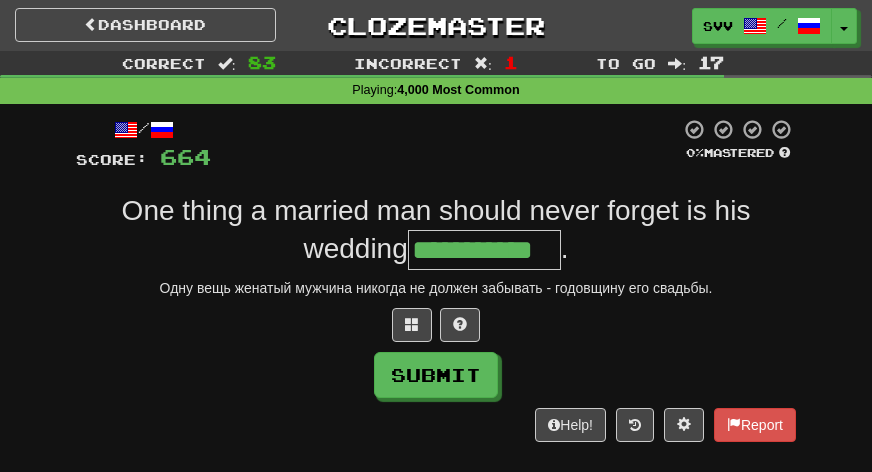 type on "**********" 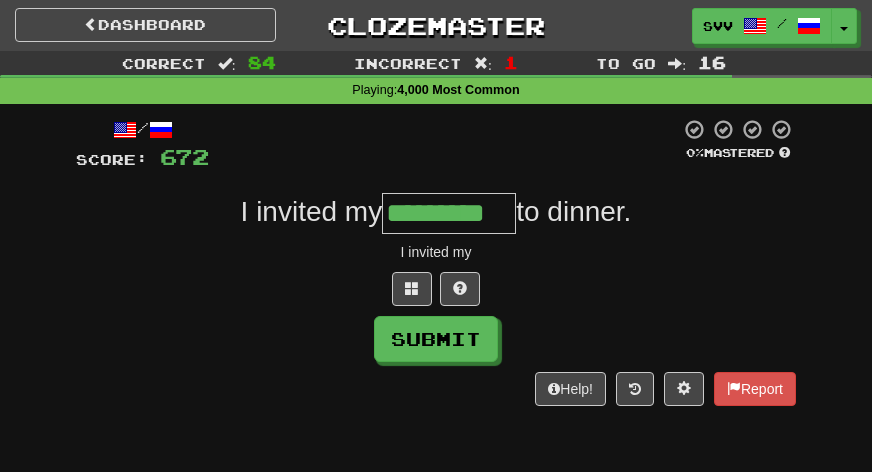 type on "*********" 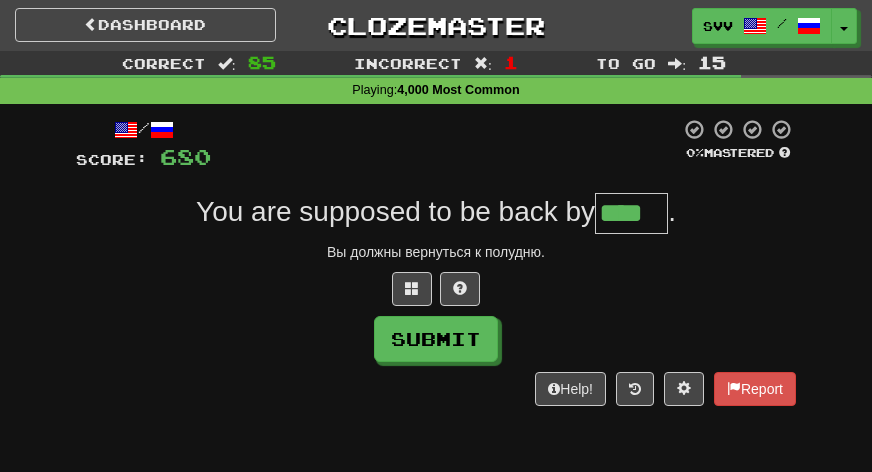 type on "****" 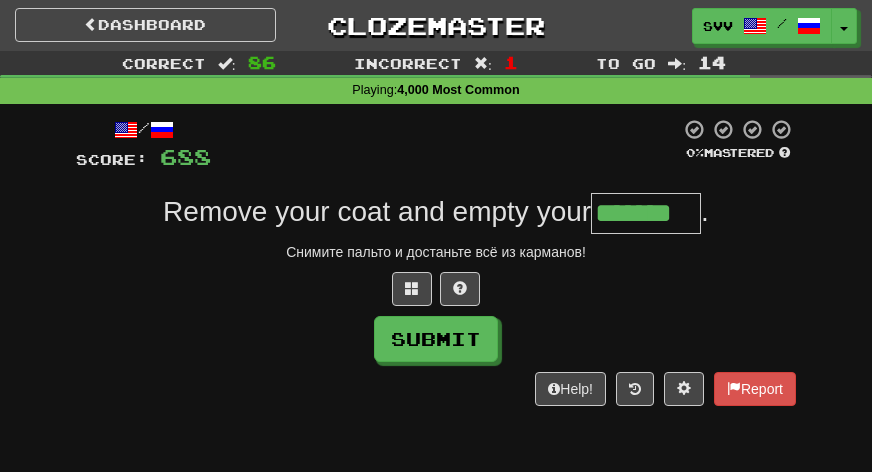 type on "*******" 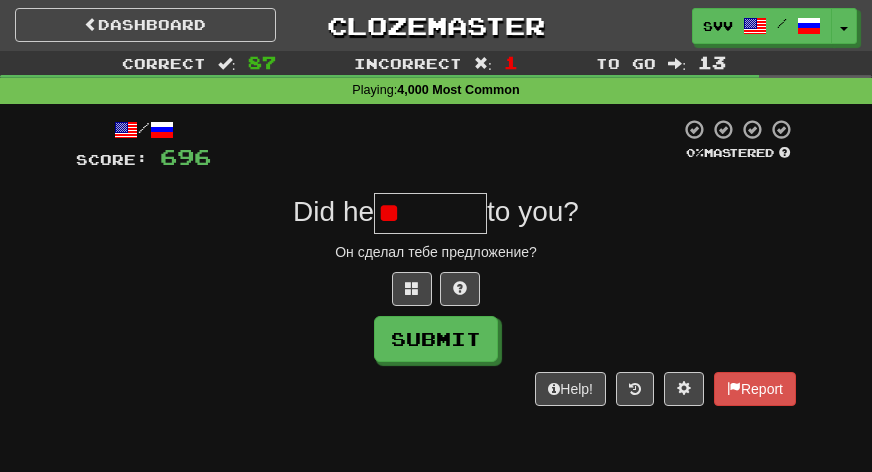type on "*" 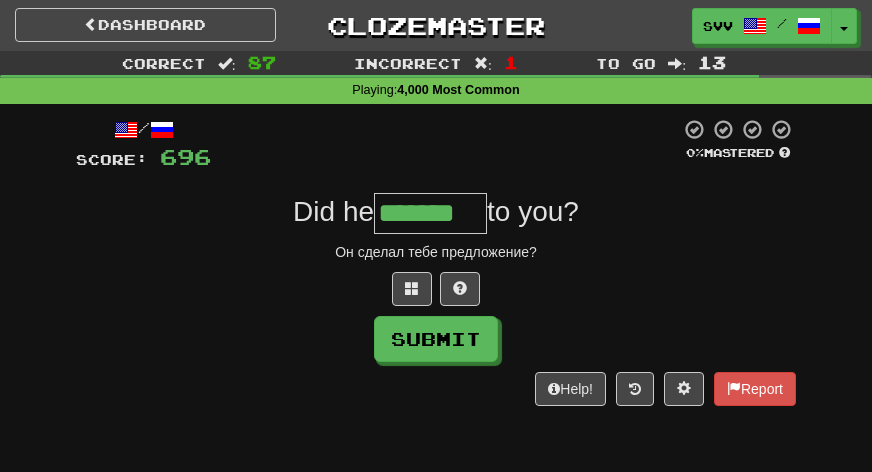 type on "*******" 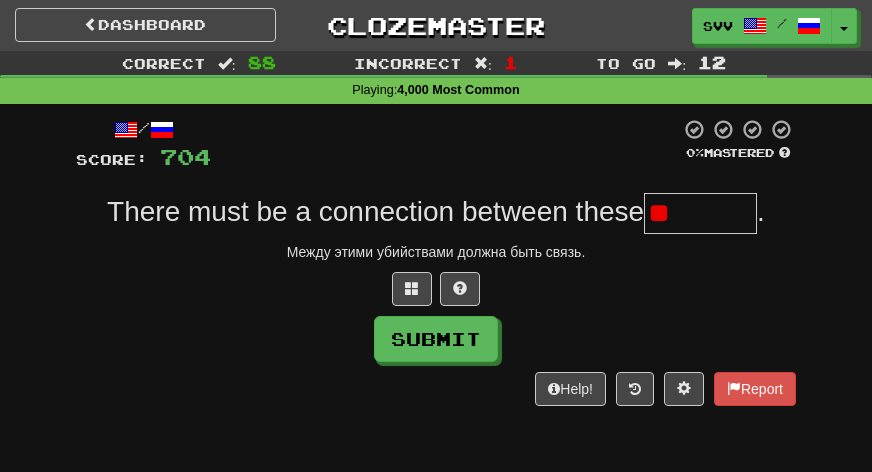 type on "*" 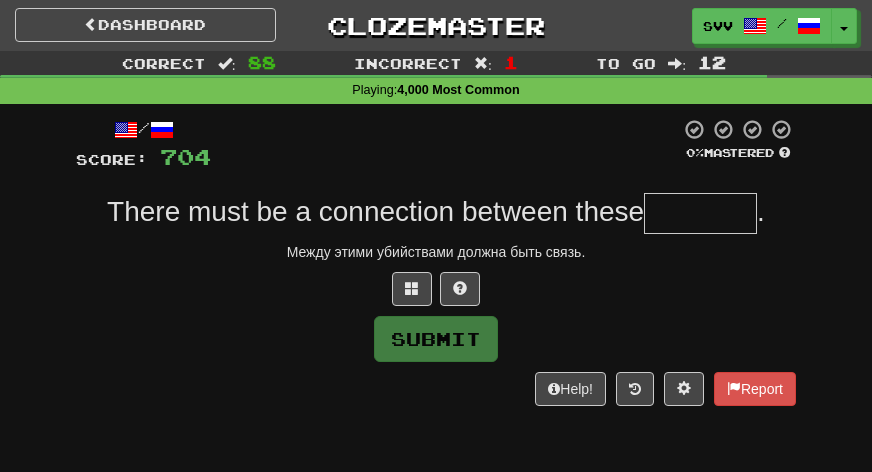 type on "*" 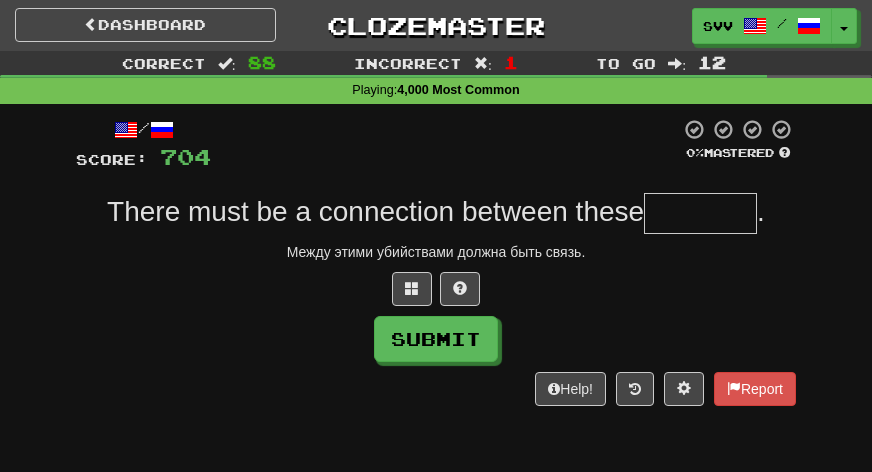 type on "*" 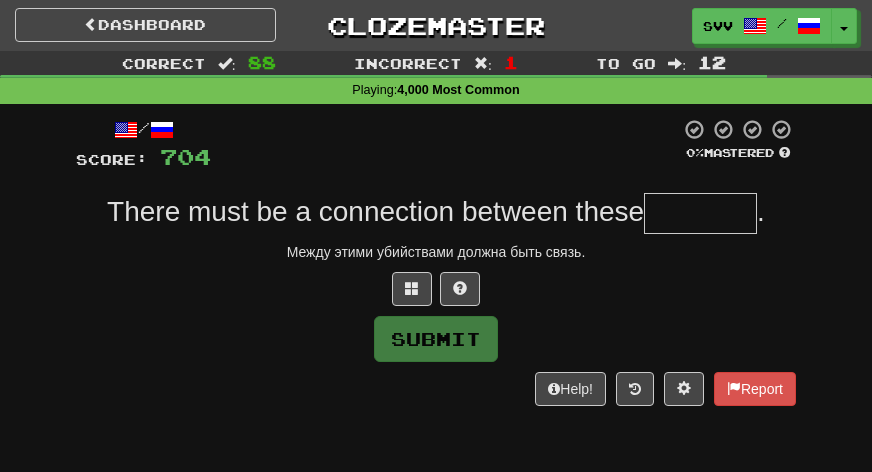 type on "*" 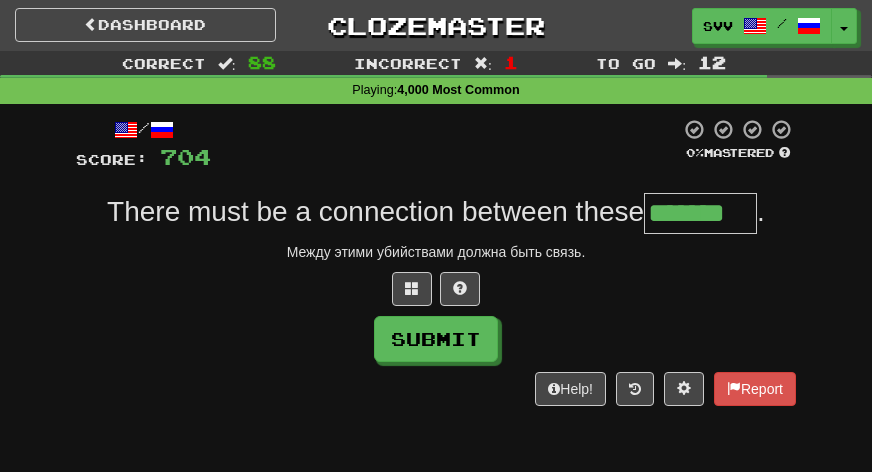type on "*******" 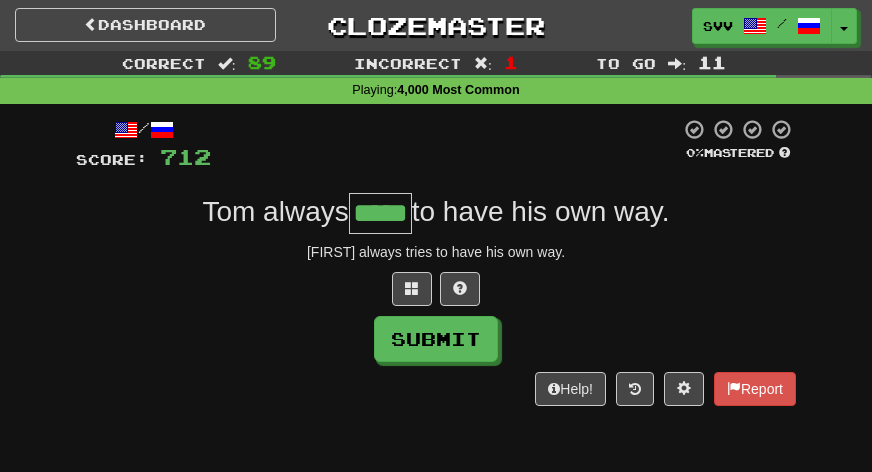 type on "*****" 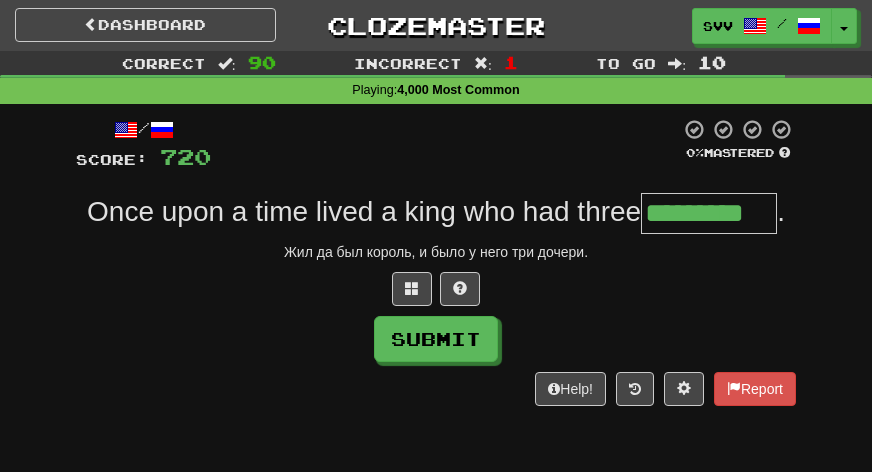 type on "*********" 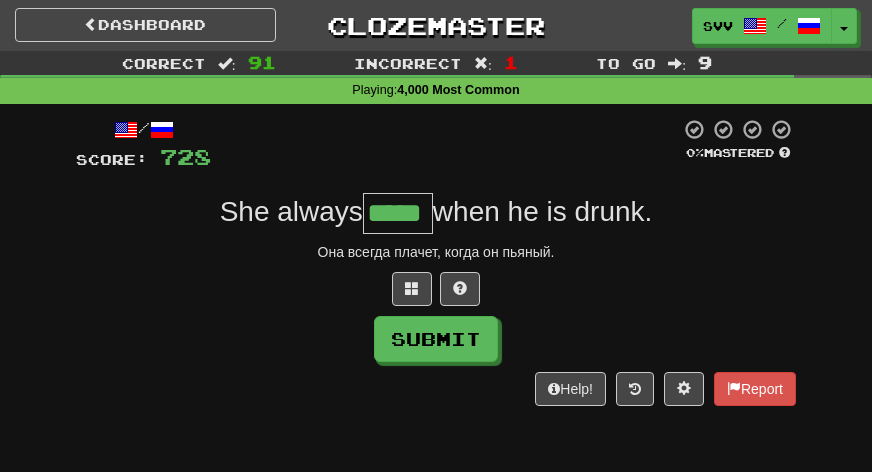 type on "*****" 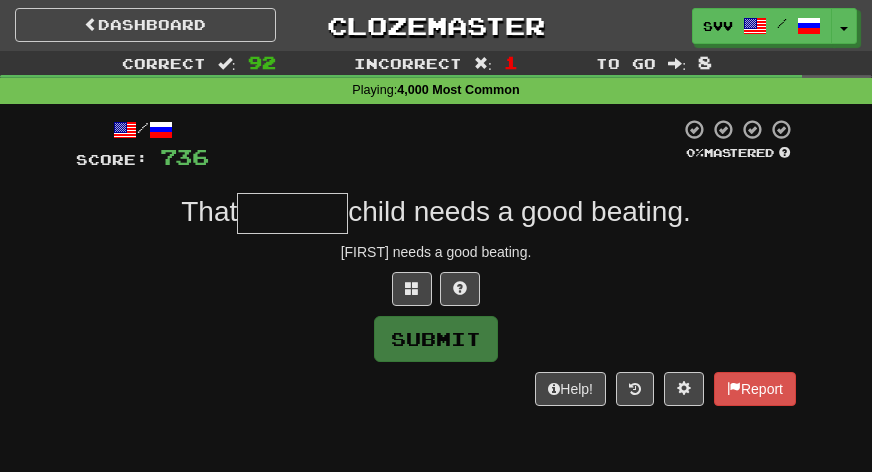 type on "*" 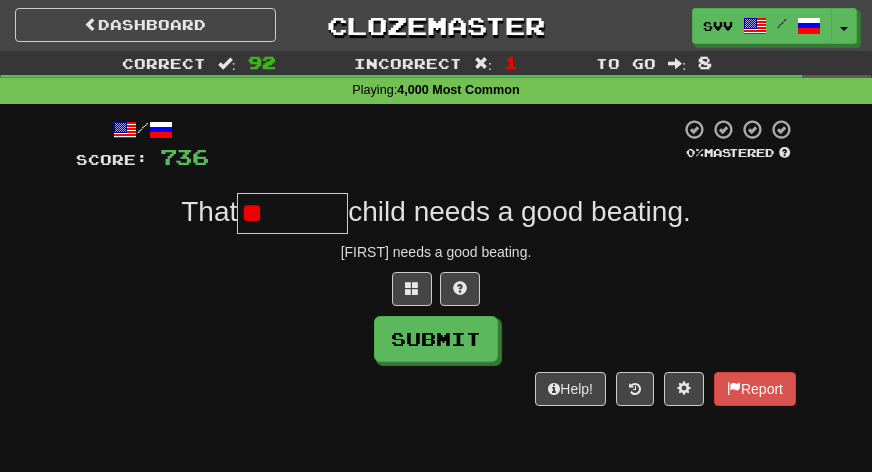 type on "*" 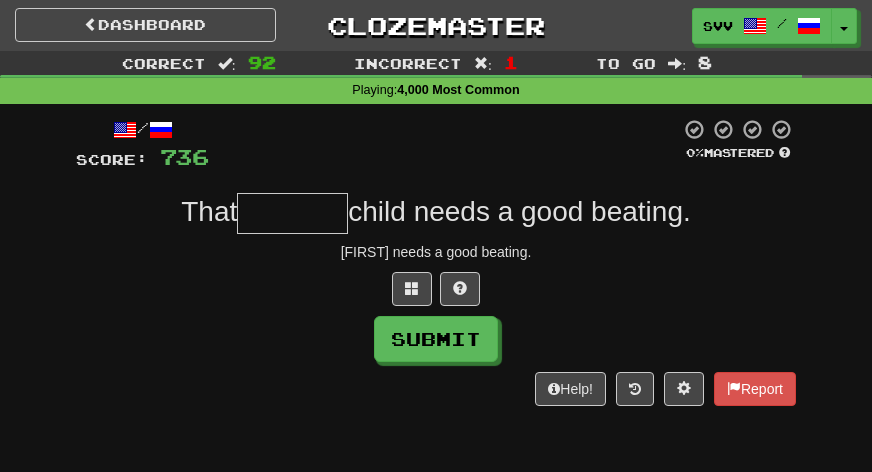 type on "*" 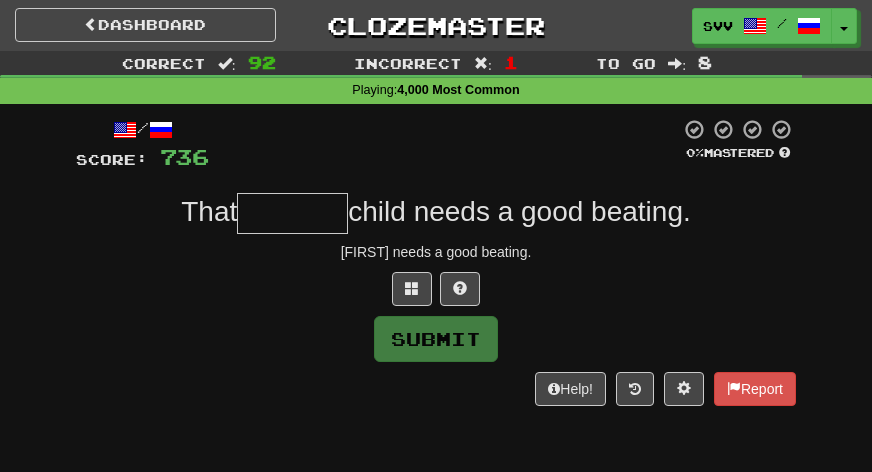 type on "*" 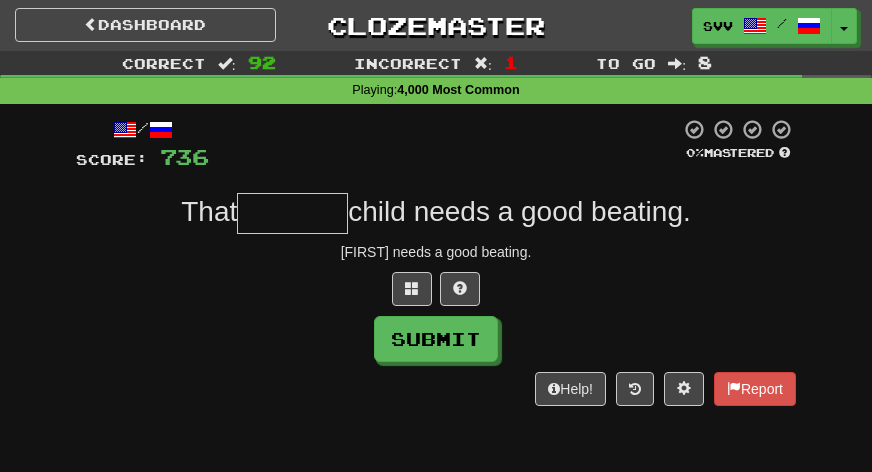 type on "*" 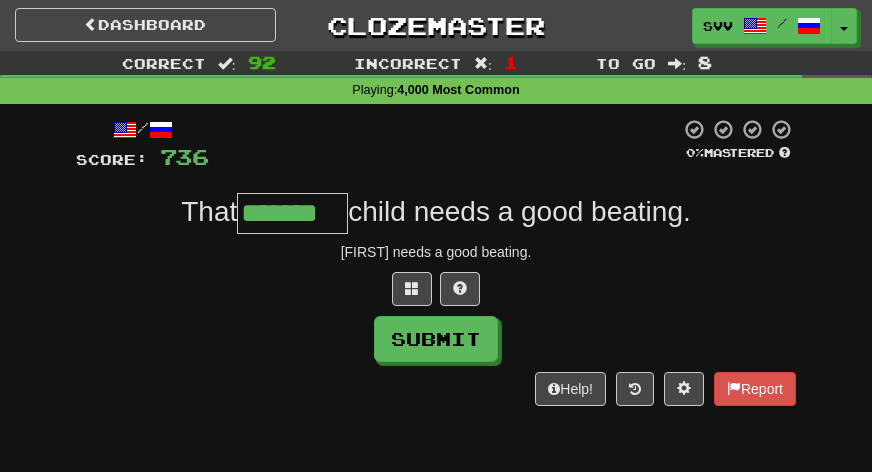type on "*******" 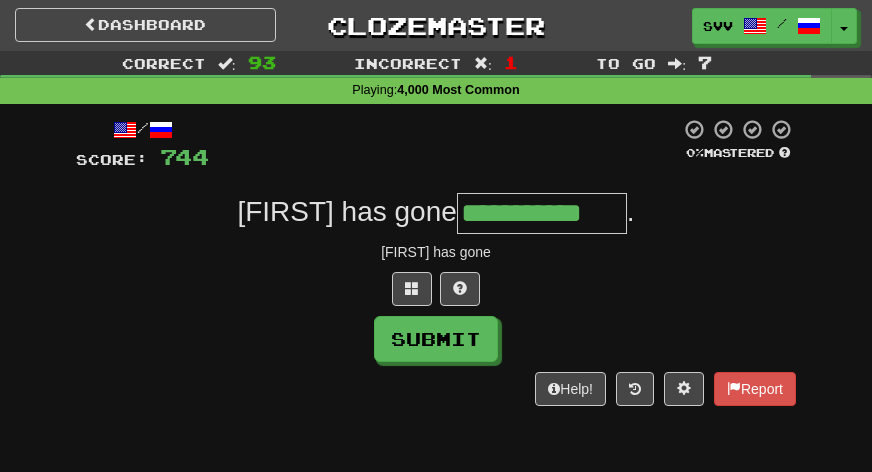 type on "**********" 